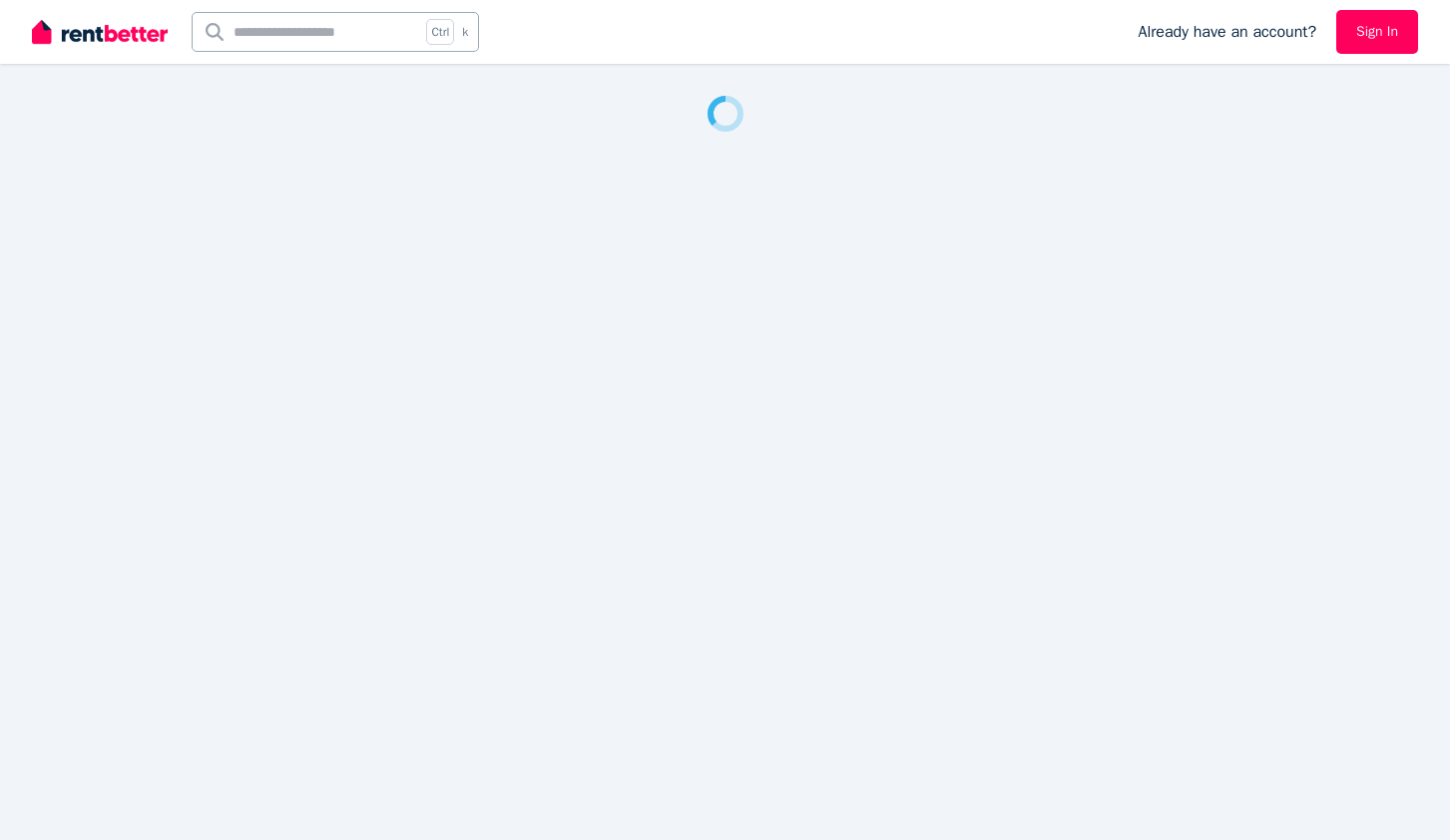 scroll, scrollTop: 0, scrollLeft: 0, axis: both 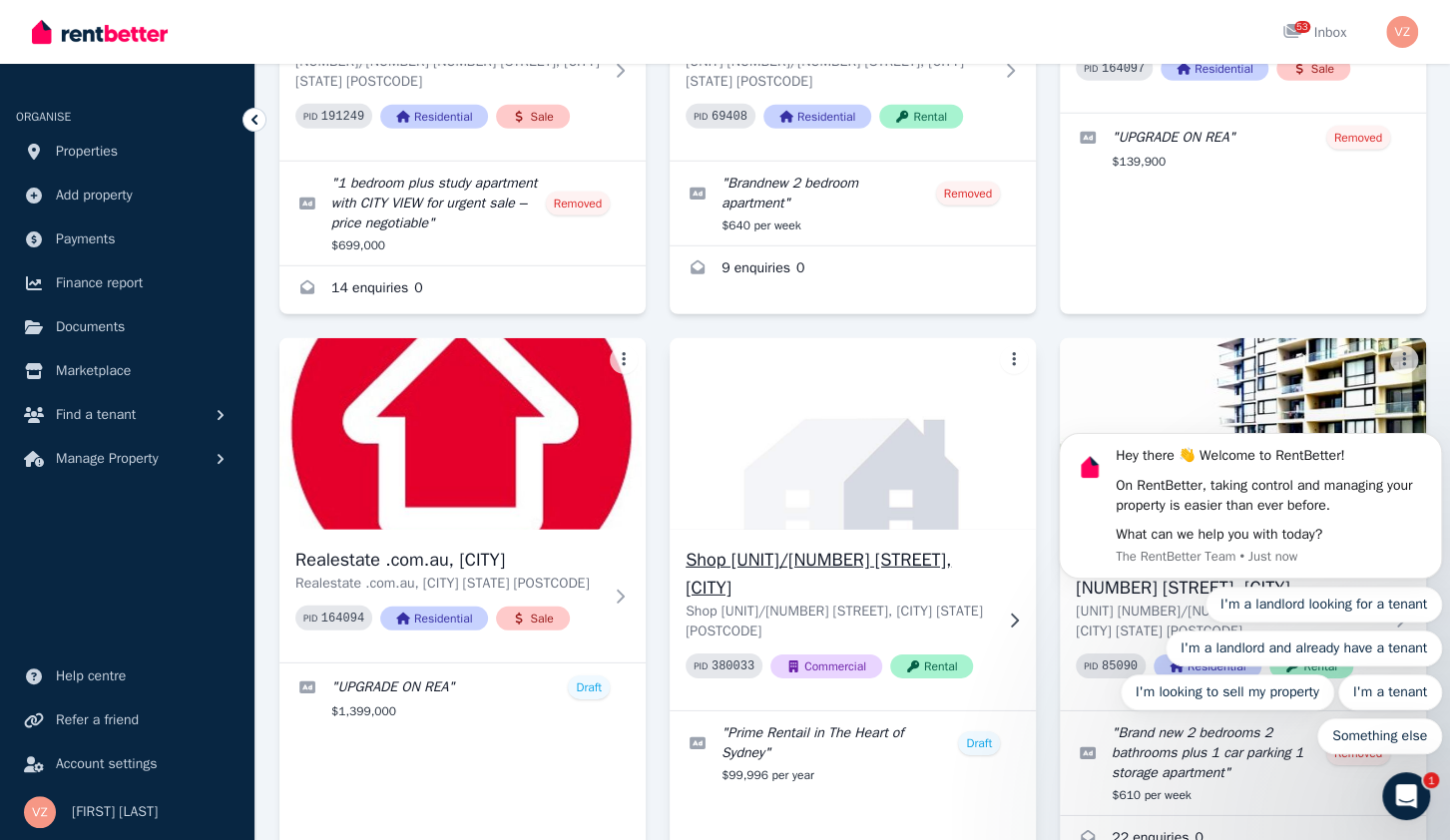 click at bounding box center (852, 434) 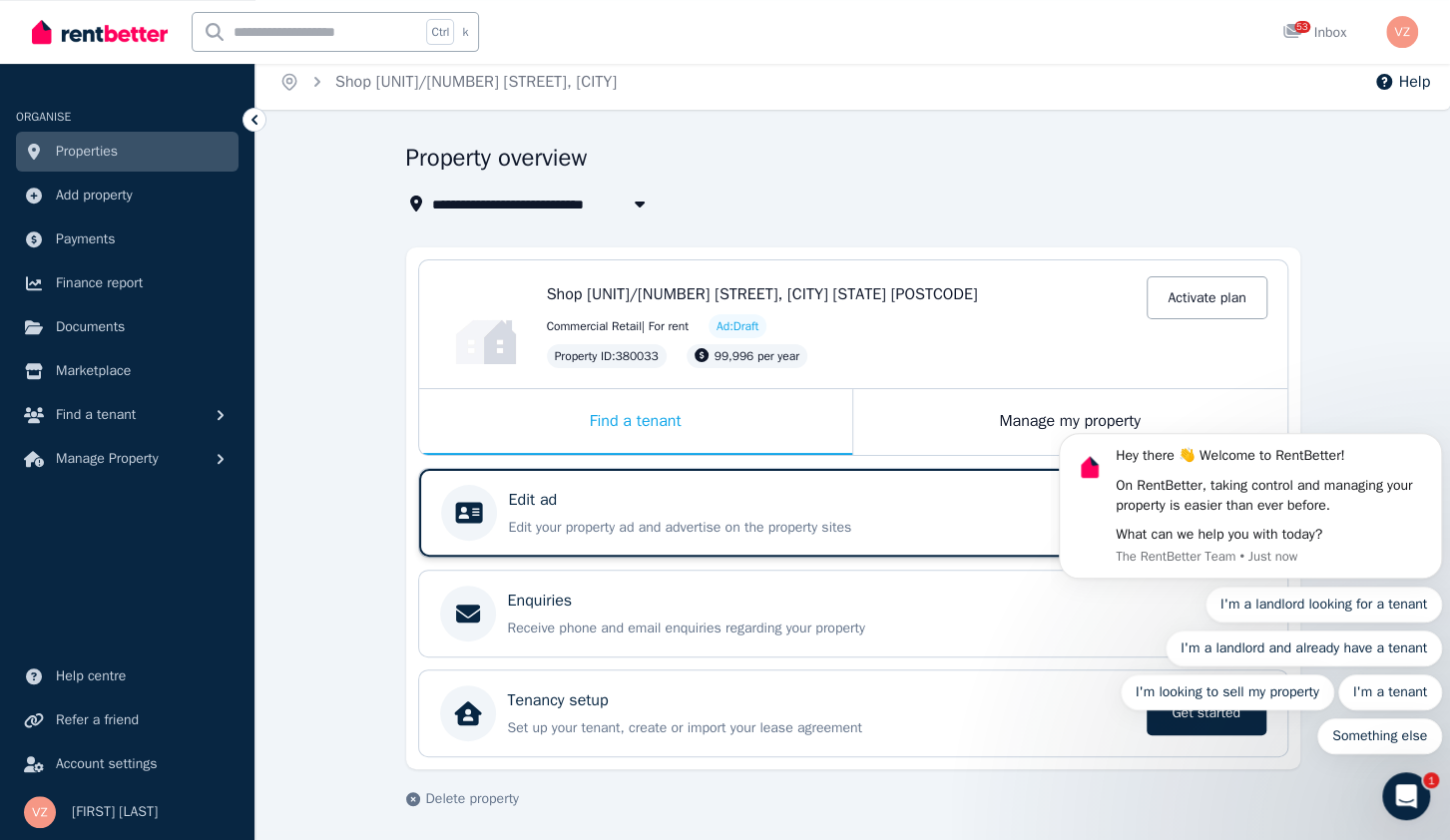 scroll, scrollTop: 10, scrollLeft: 0, axis: vertical 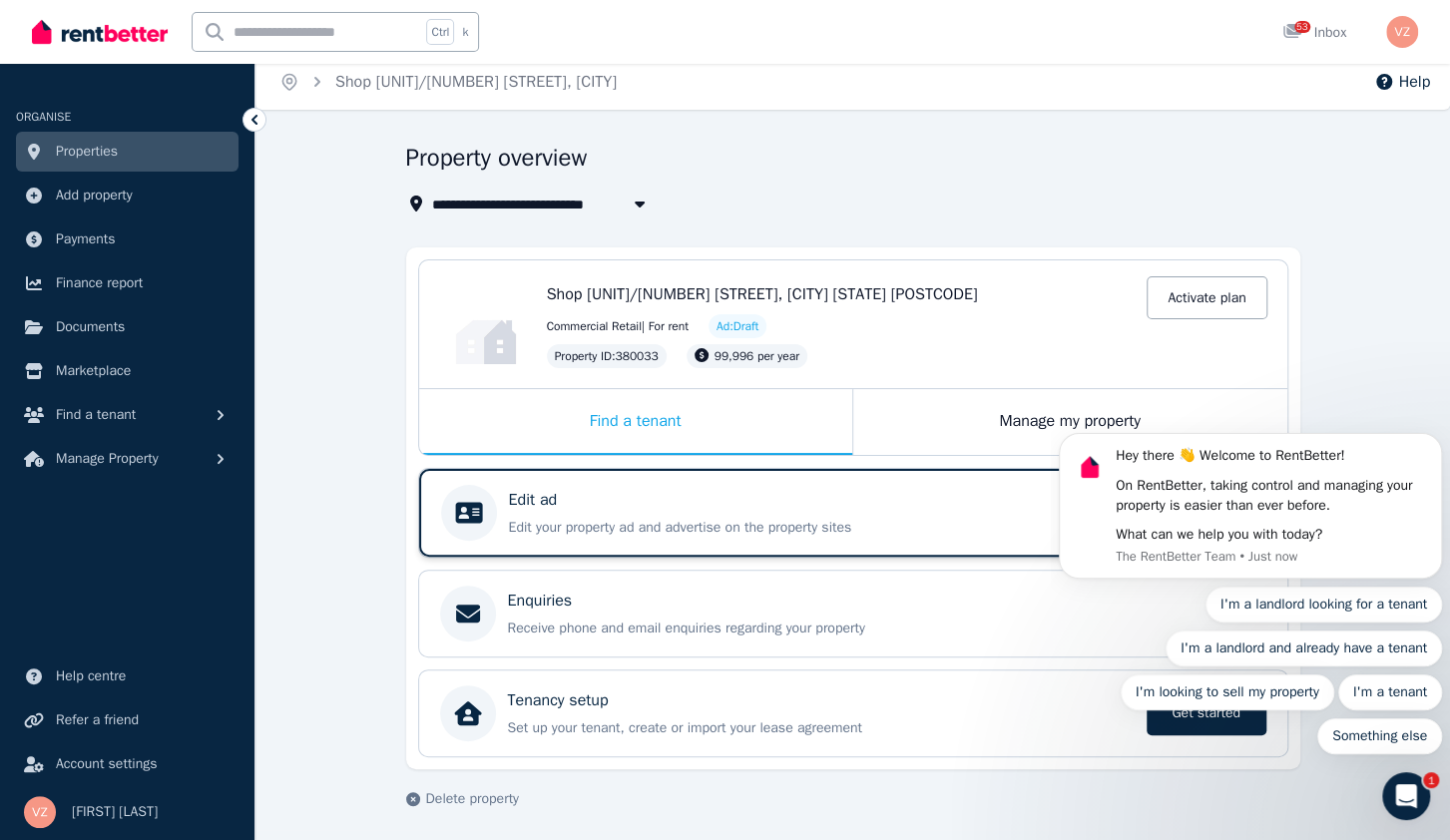 click on "Edit your property ad and advertise on the property sites" at bounding box center (821, 528) 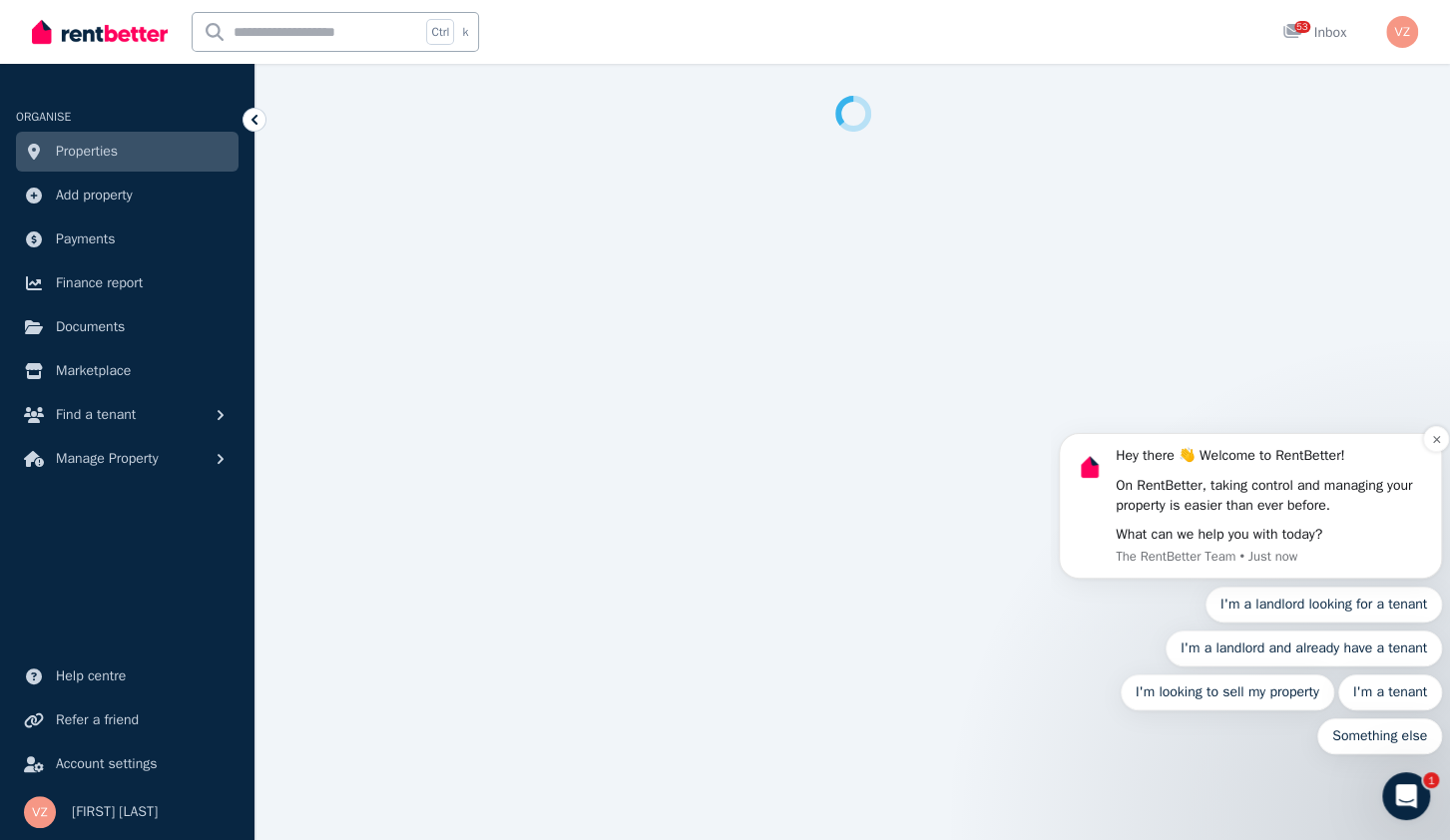 select on "***" 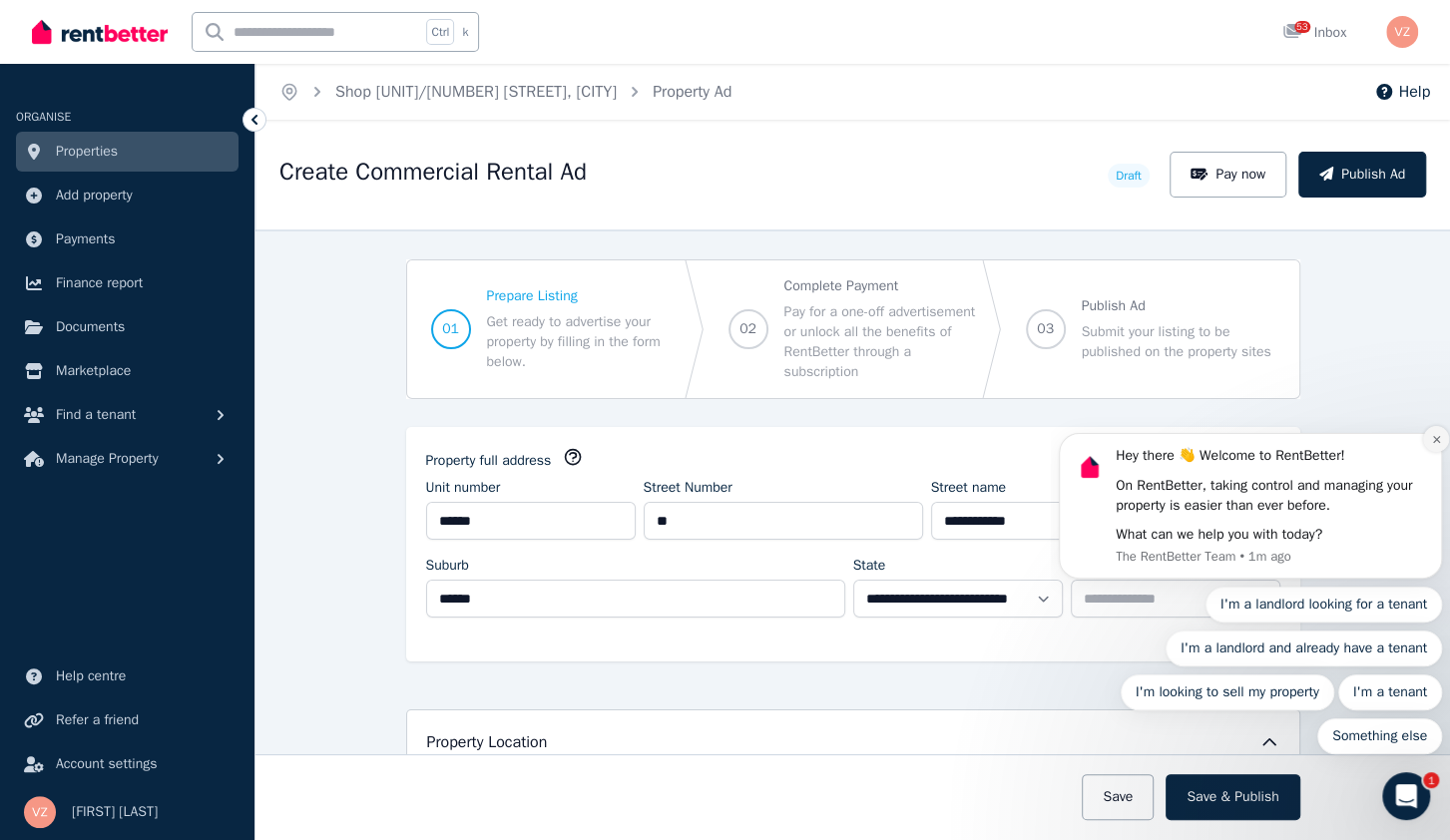 click 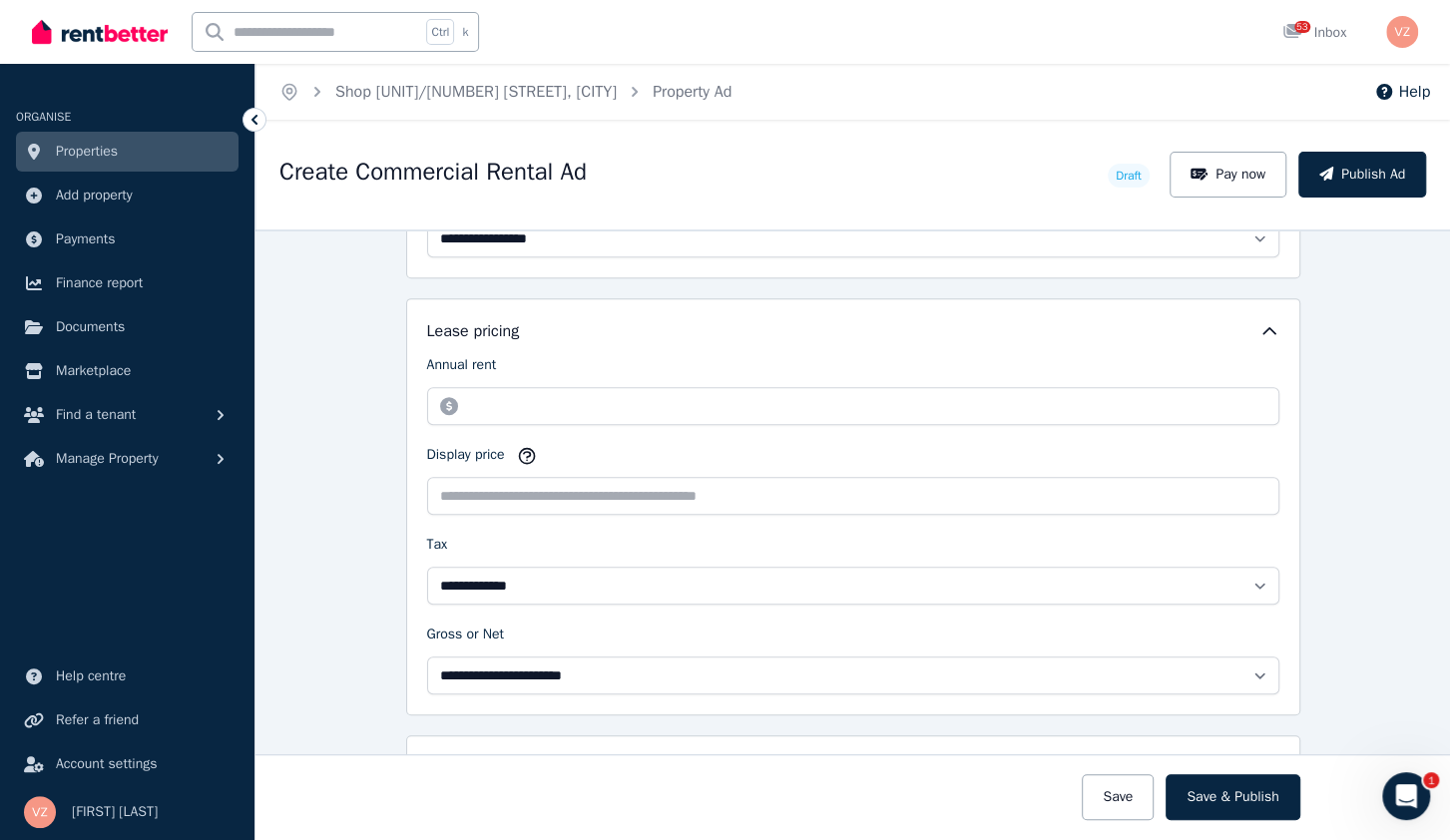 scroll, scrollTop: 638, scrollLeft: 0, axis: vertical 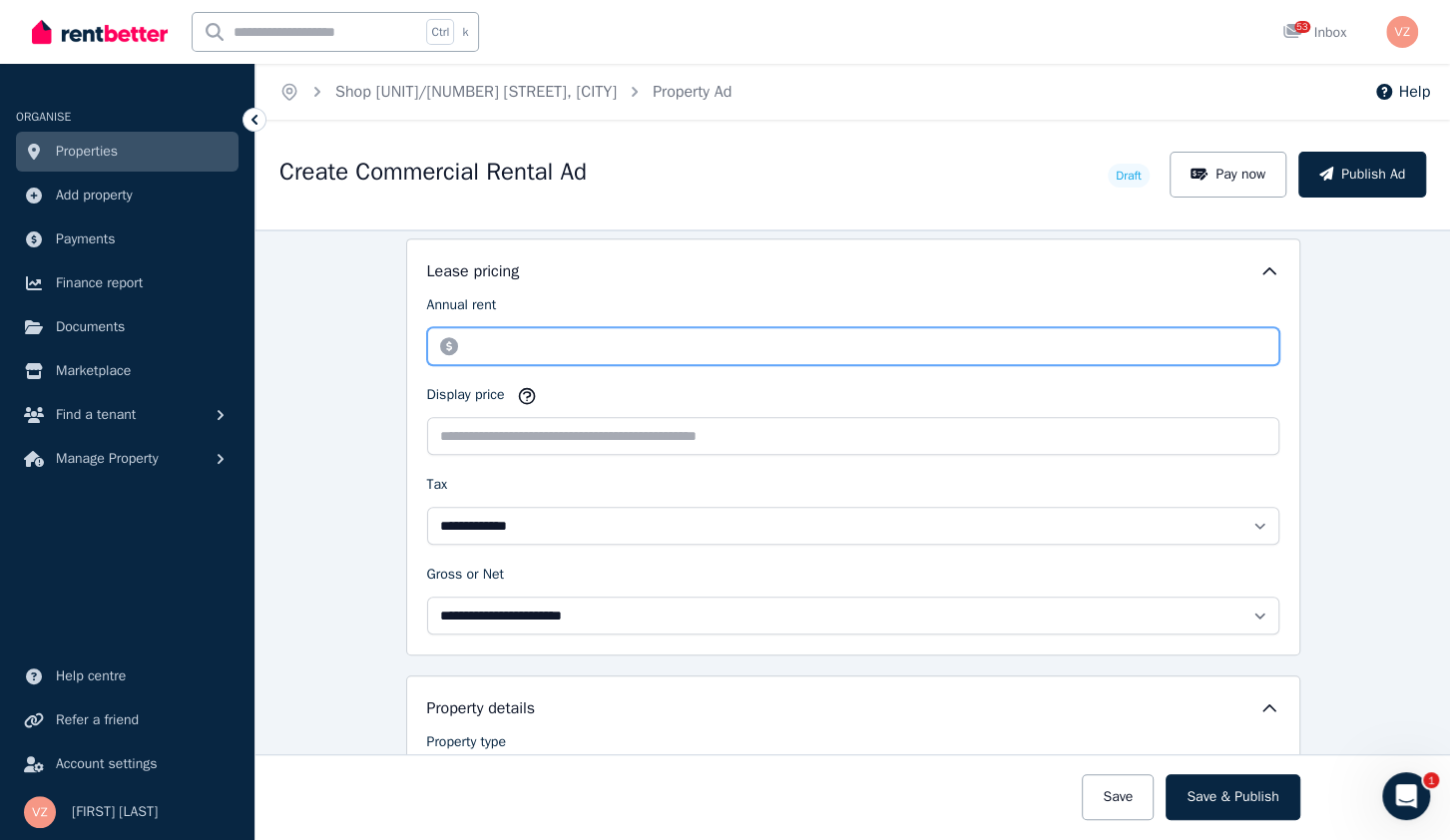 click on "********" at bounding box center (853, 346) 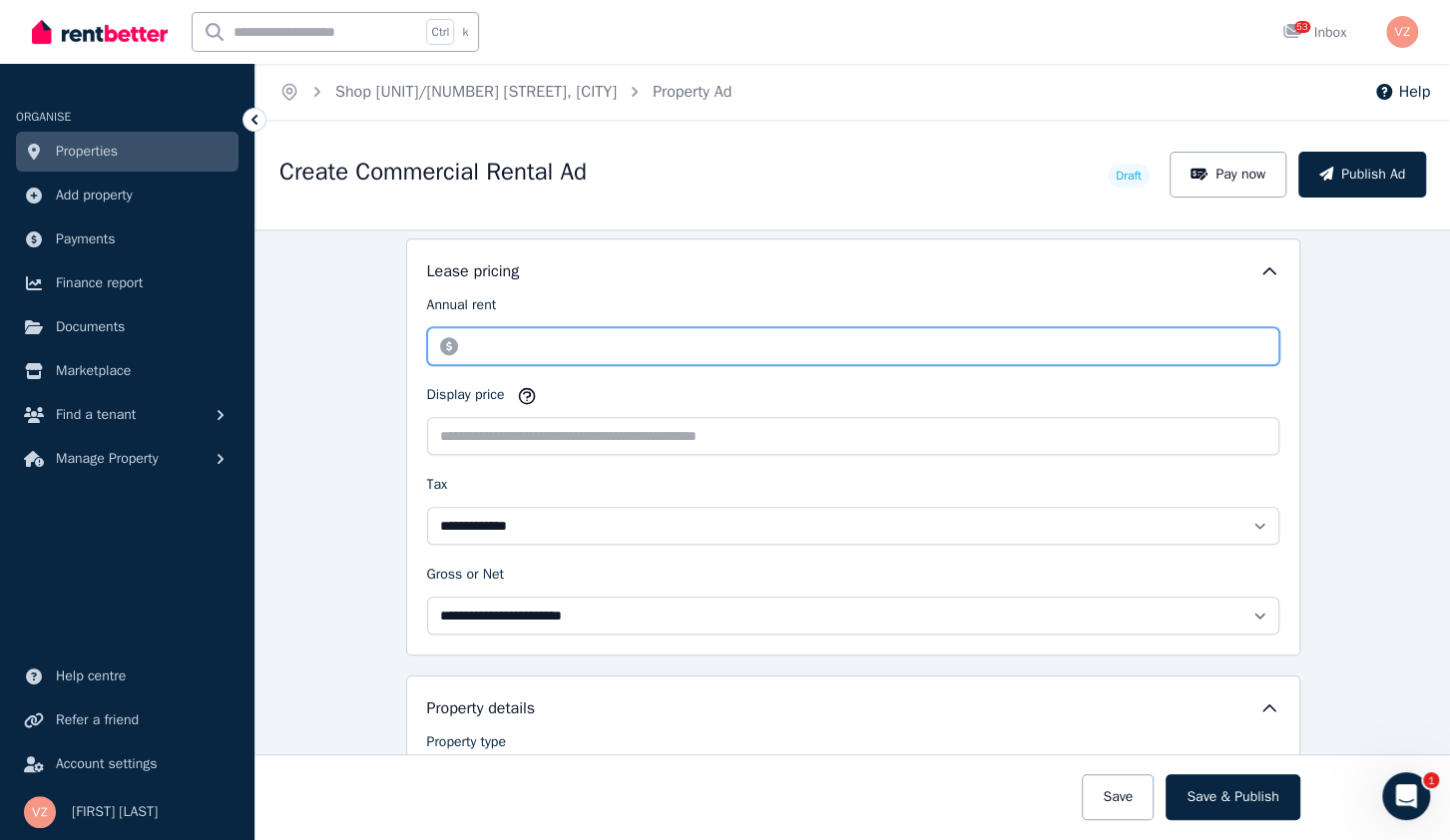 type on "*****" 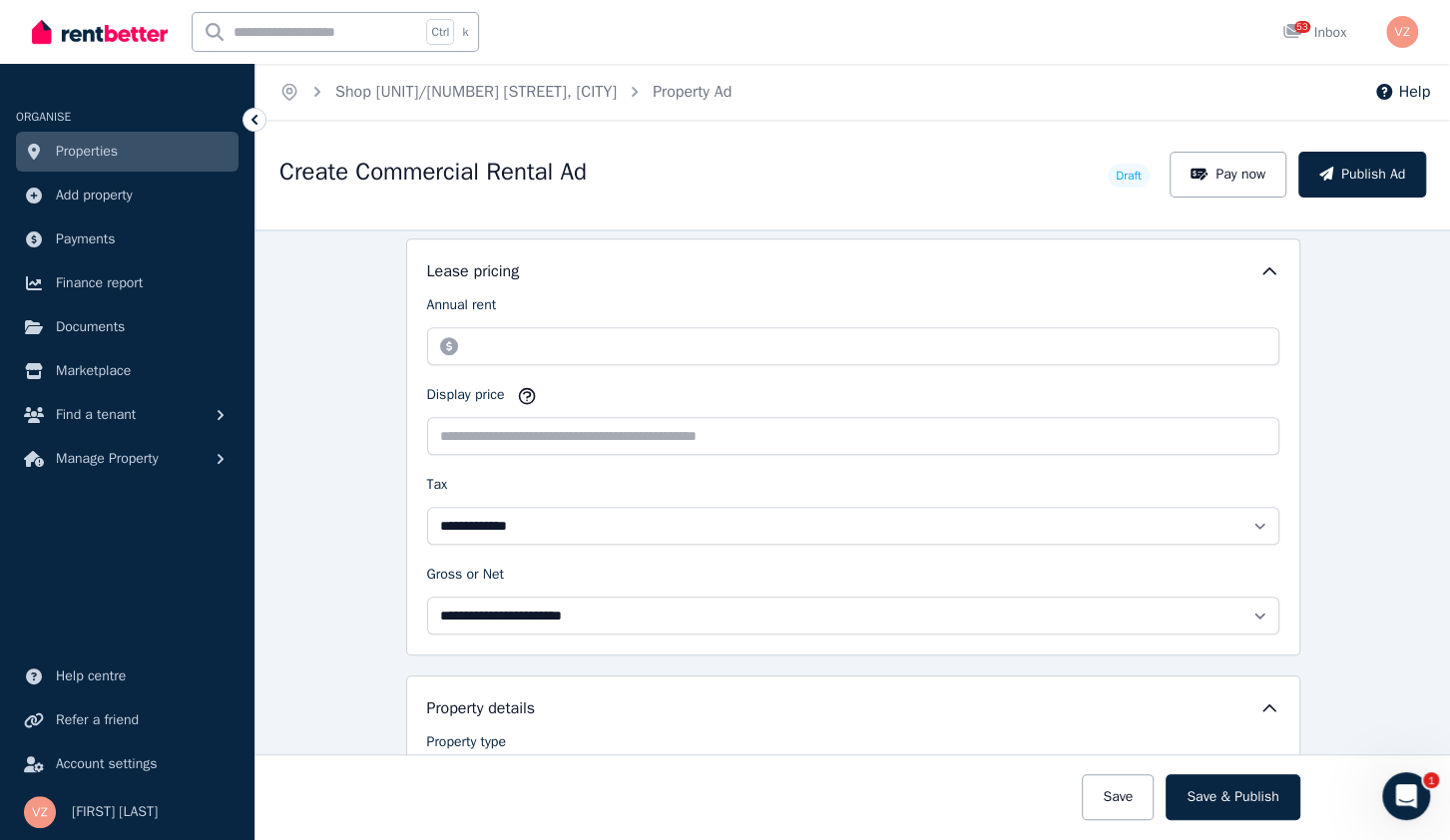 type 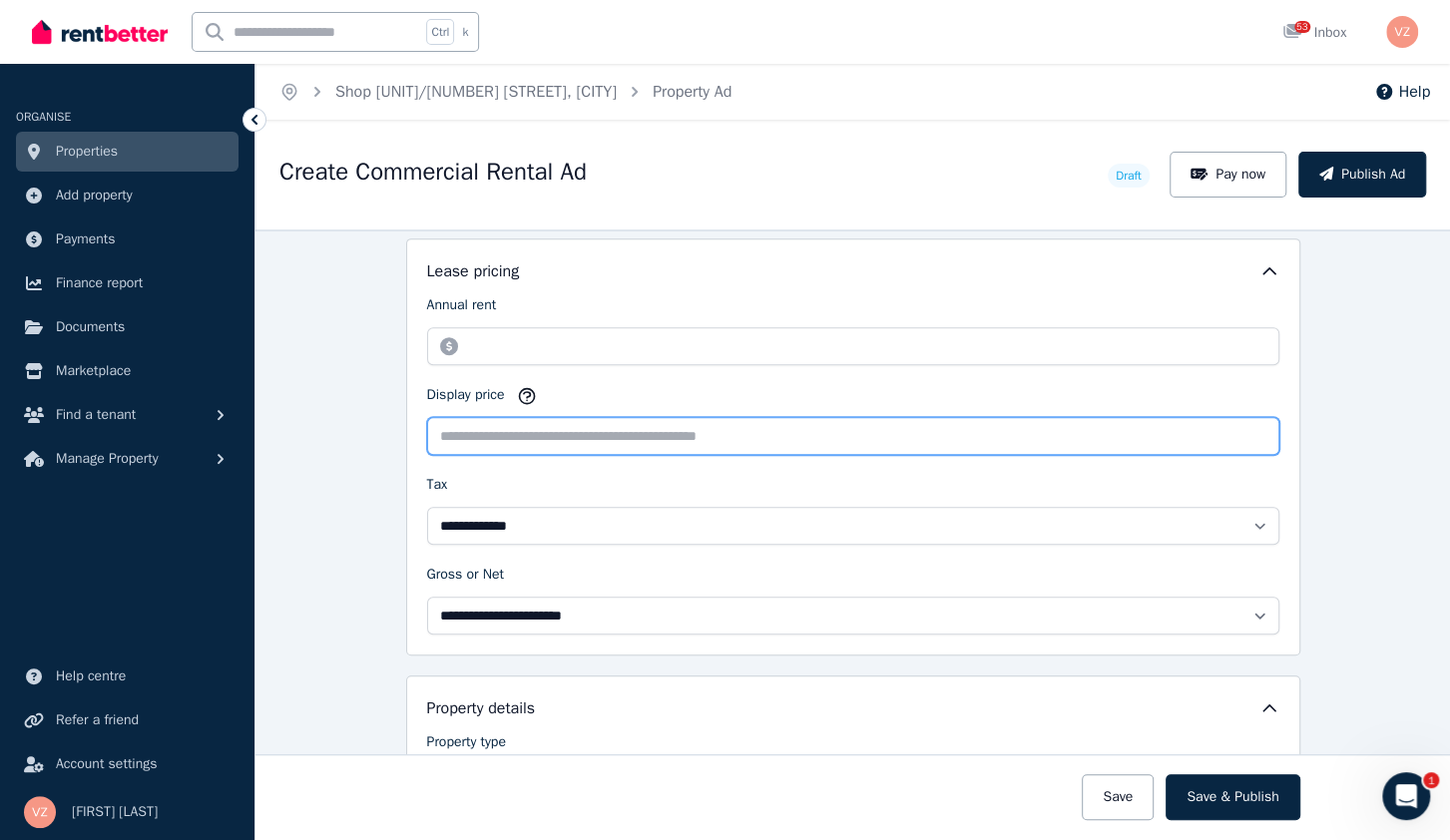drag, startPoint x: 672, startPoint y: 434, endPoint x: 712, endPoint y: 430, distance: 40.1995 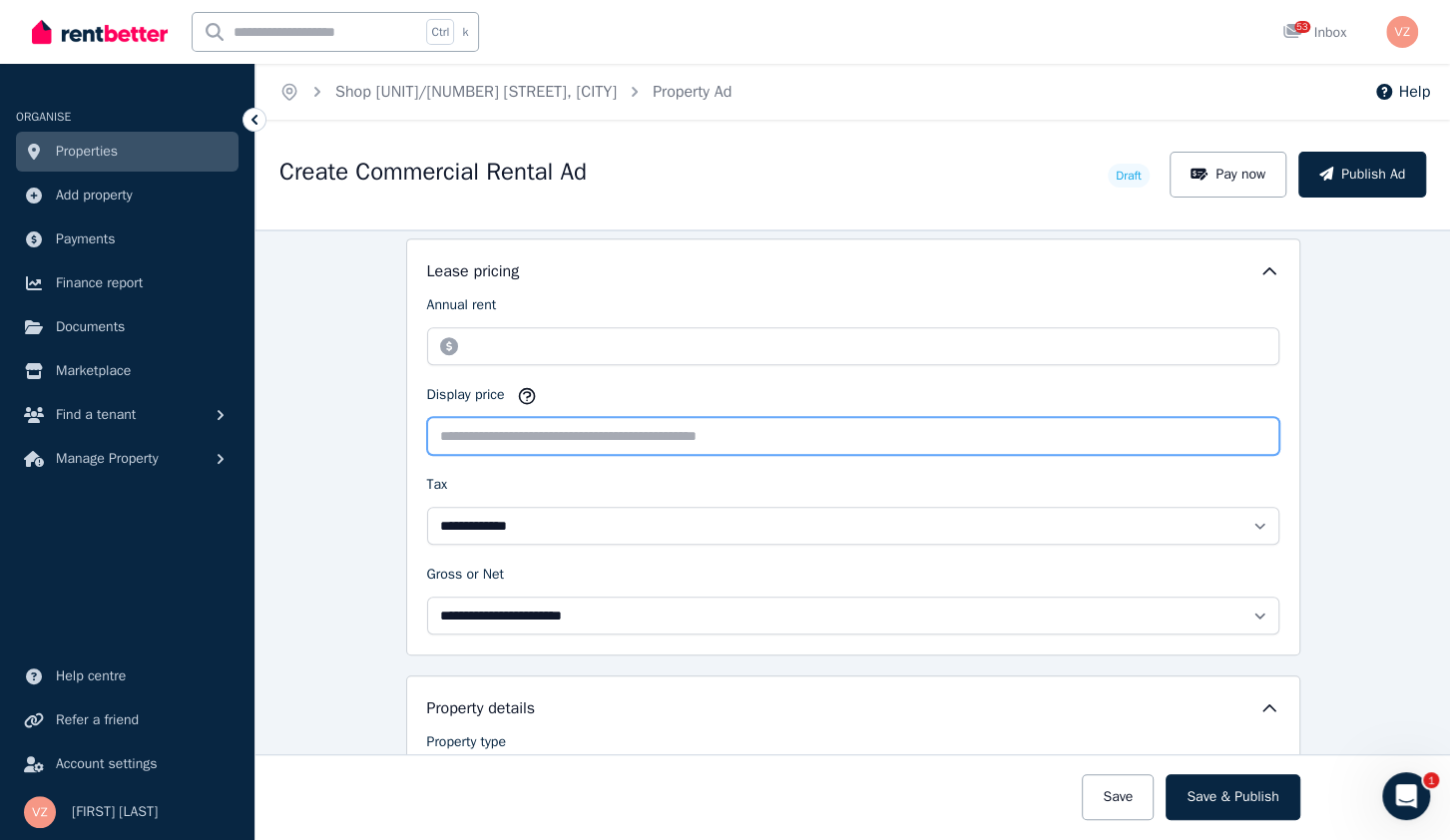 click on "Display price" at bounding box center (853, 436) 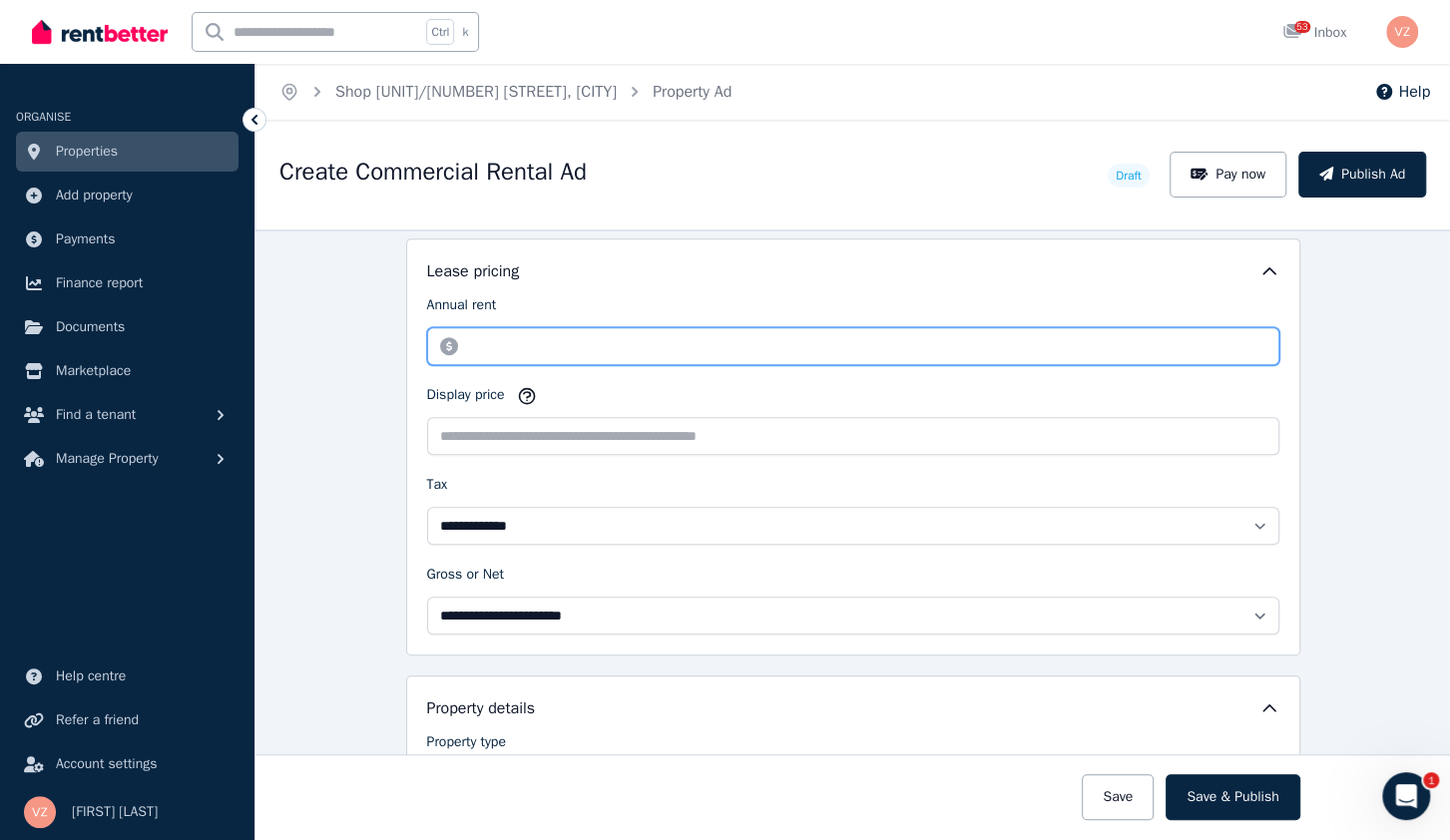 drag, startPoint x: 573, startPoint y: 350, endPoint x: 593, endPoint y: 376, distance: 32.80244 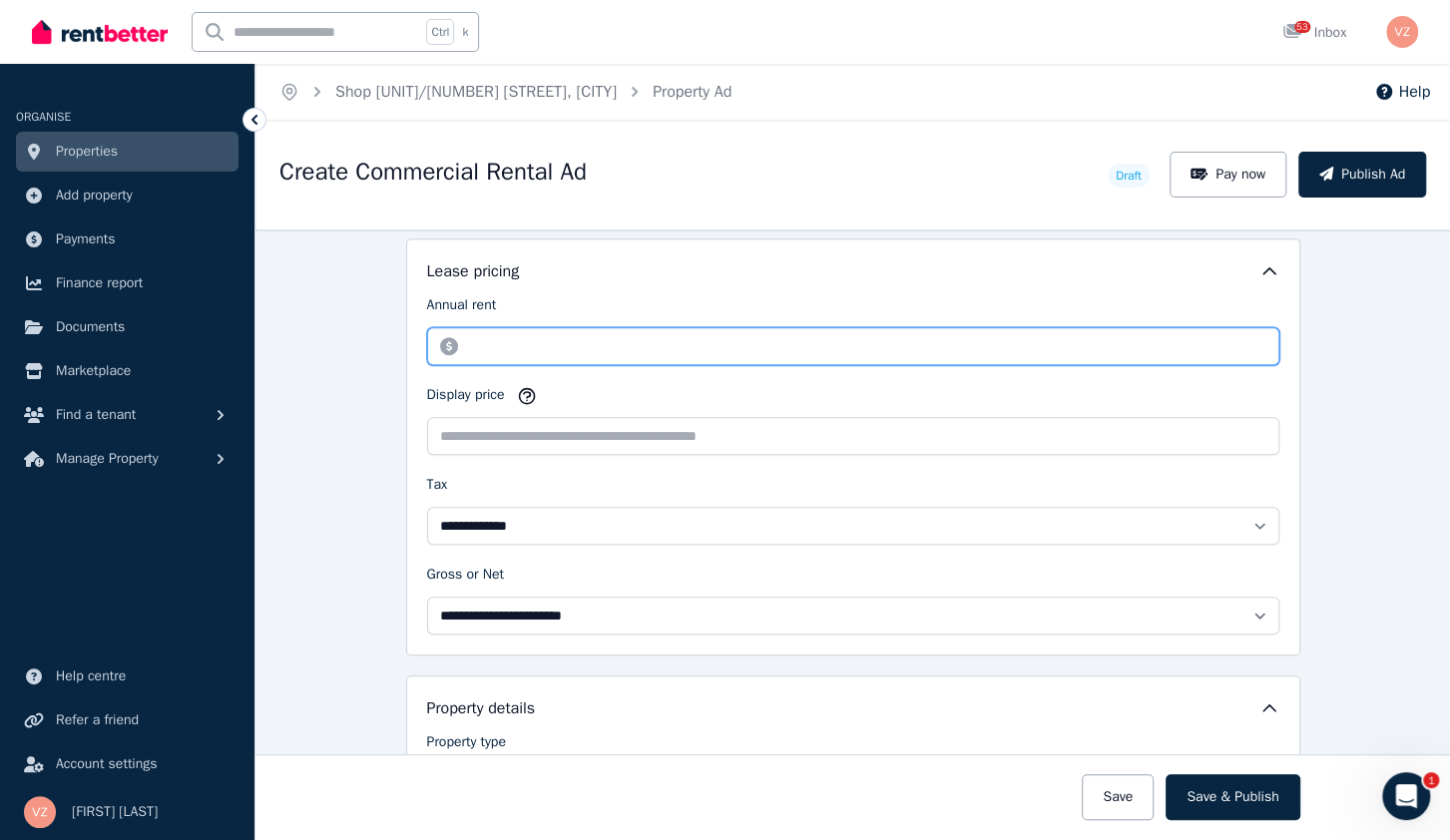 click on "*****" at bounding box center (853, 346) 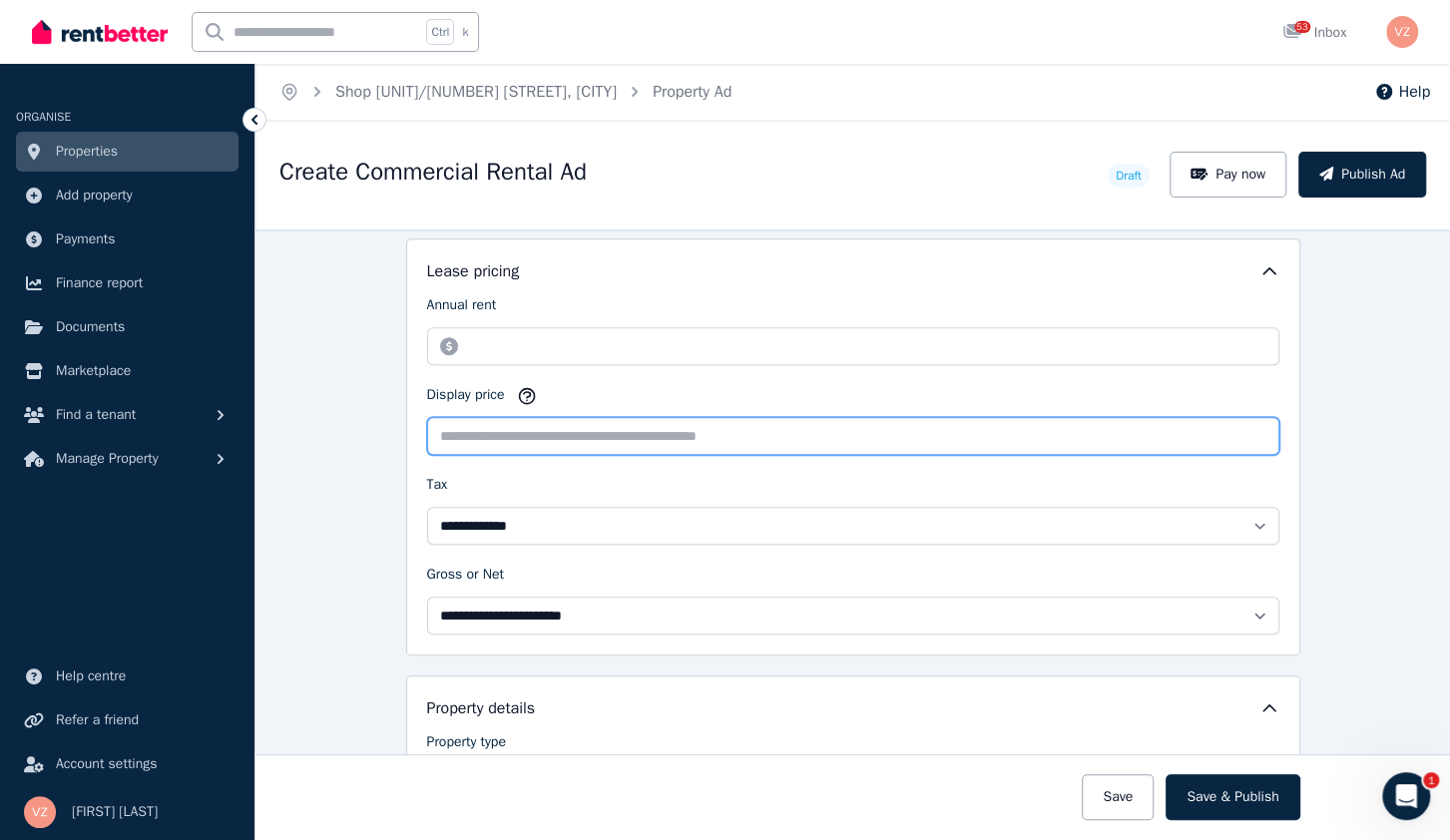 click on "Display price" at bounding box center [853, 436] 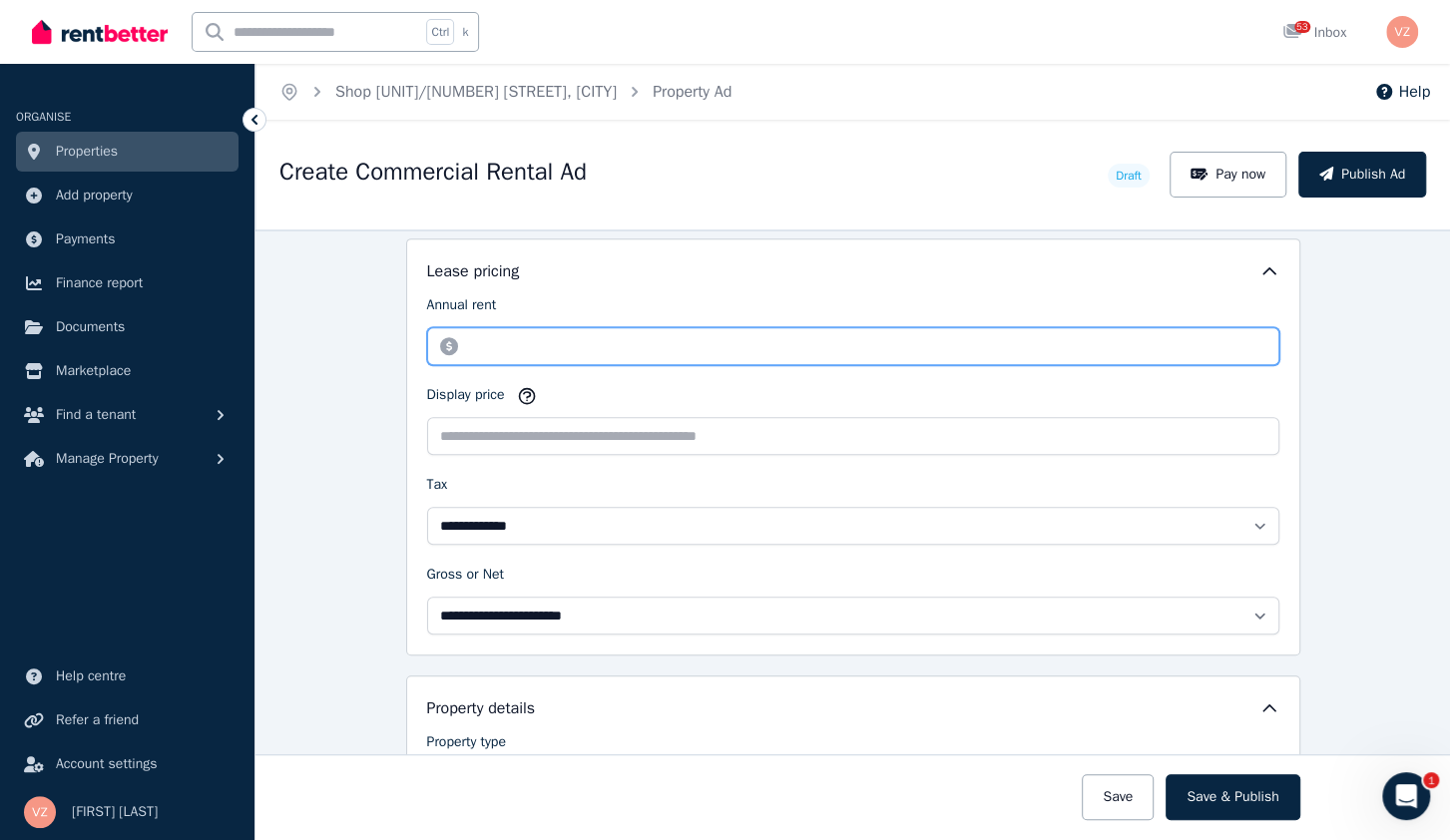click on "*****" at bounding box center [853, 346] 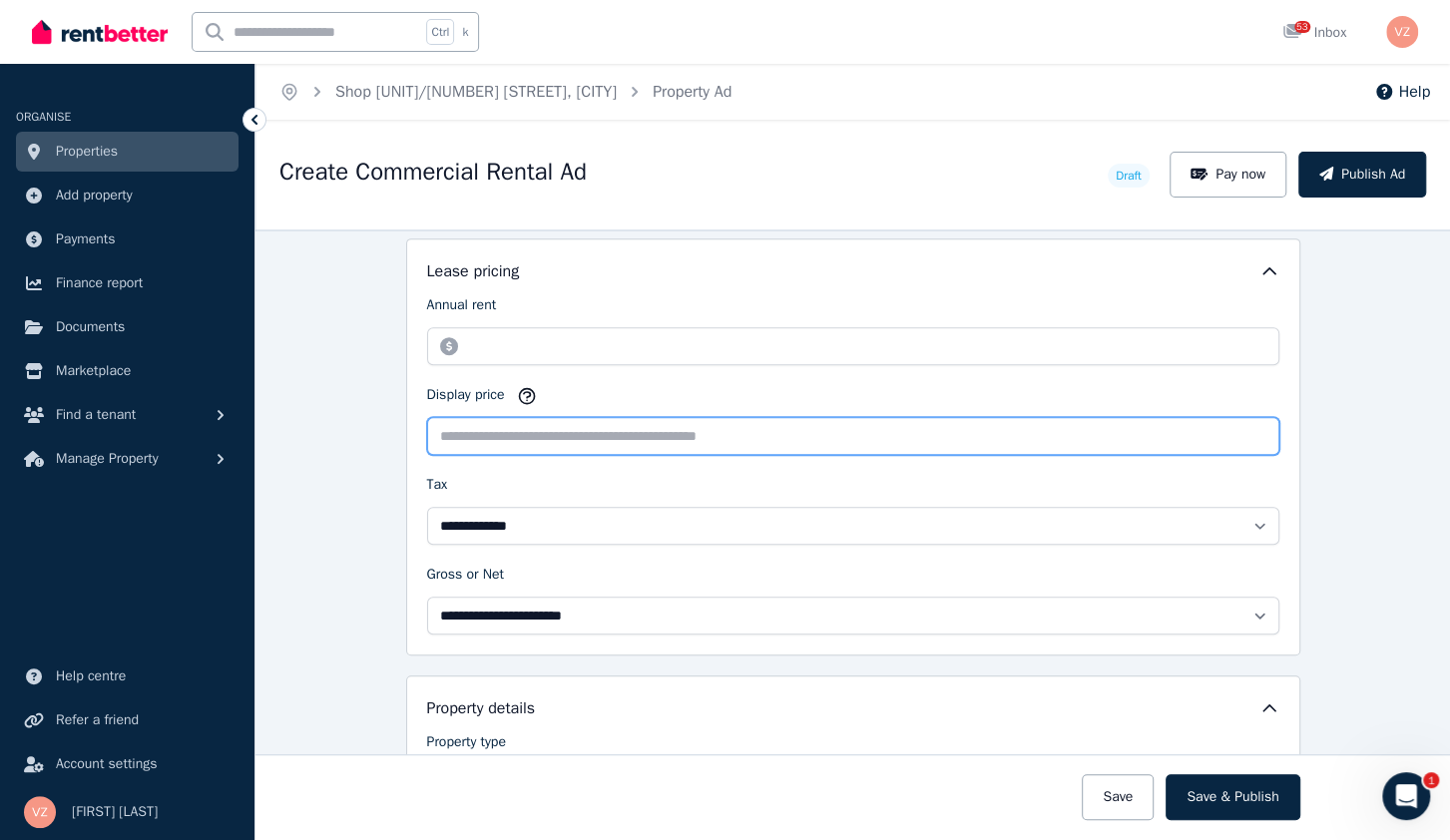 click on "Display price" at bounding box center [853, 436] 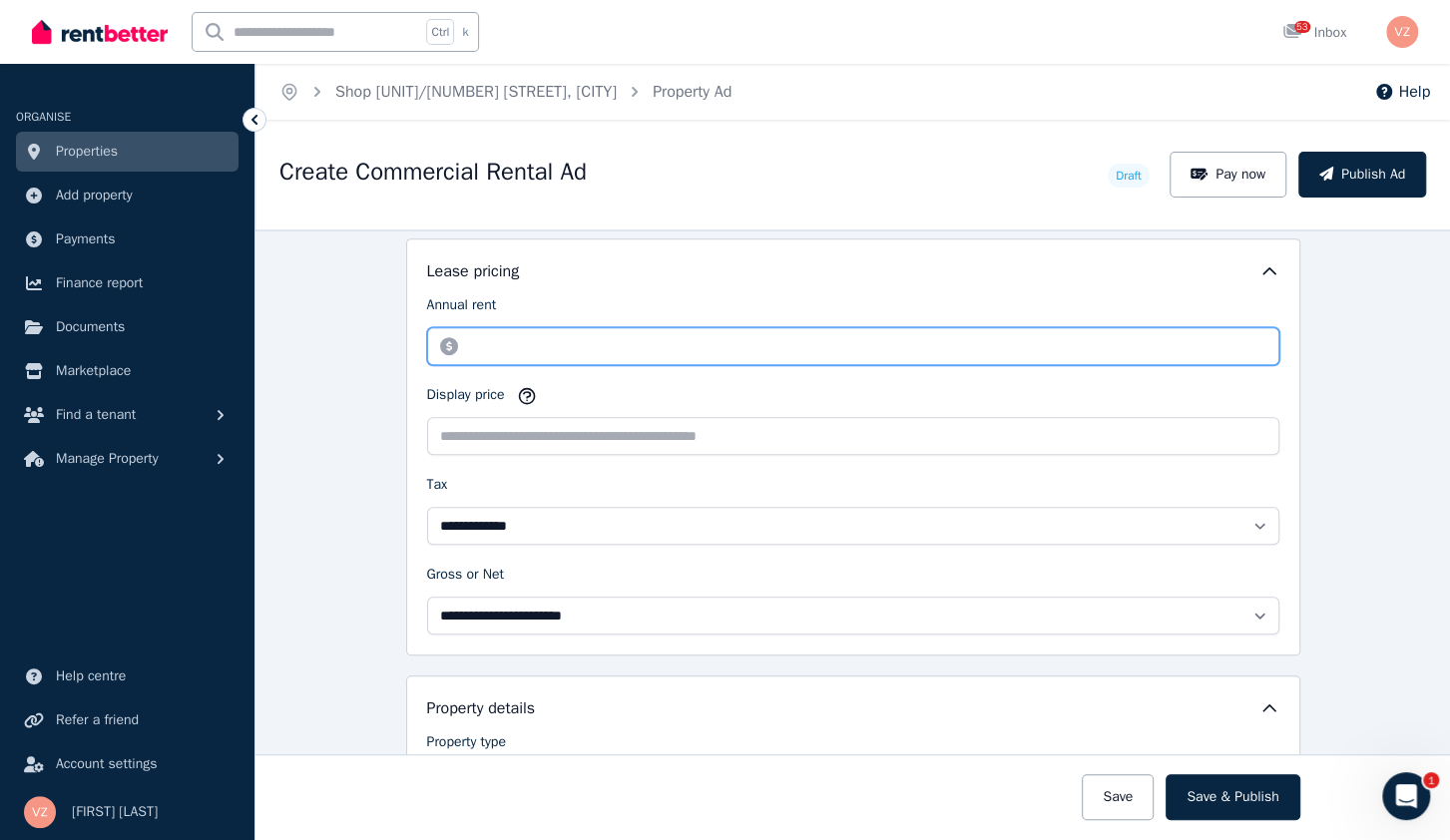 drag, startPoint x: 539, startPoint y: 346, endPoint x: 580, endPoint y: 393, distance: 62.369865 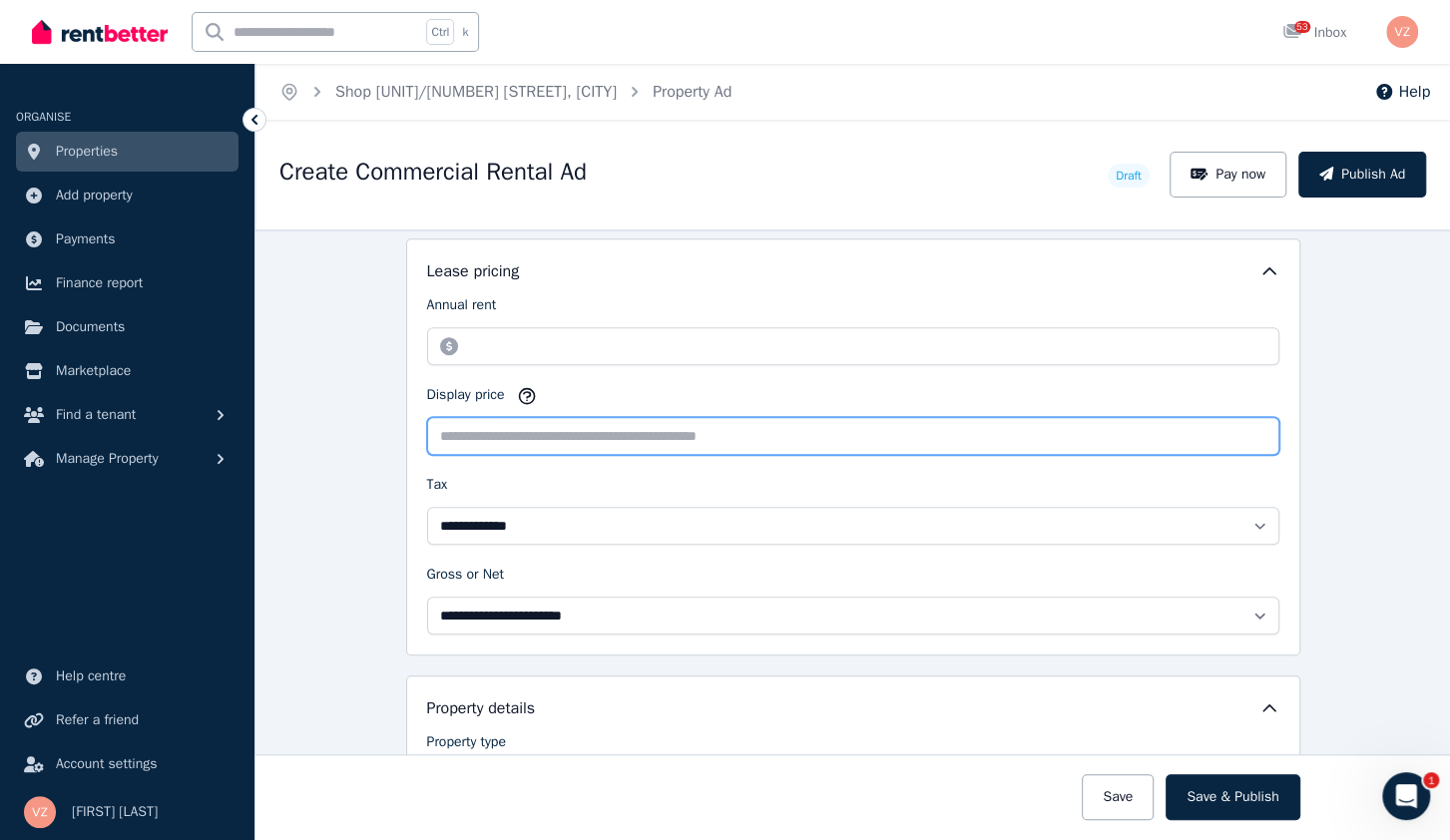 click on "Display price" at bounding box center [853, 436] 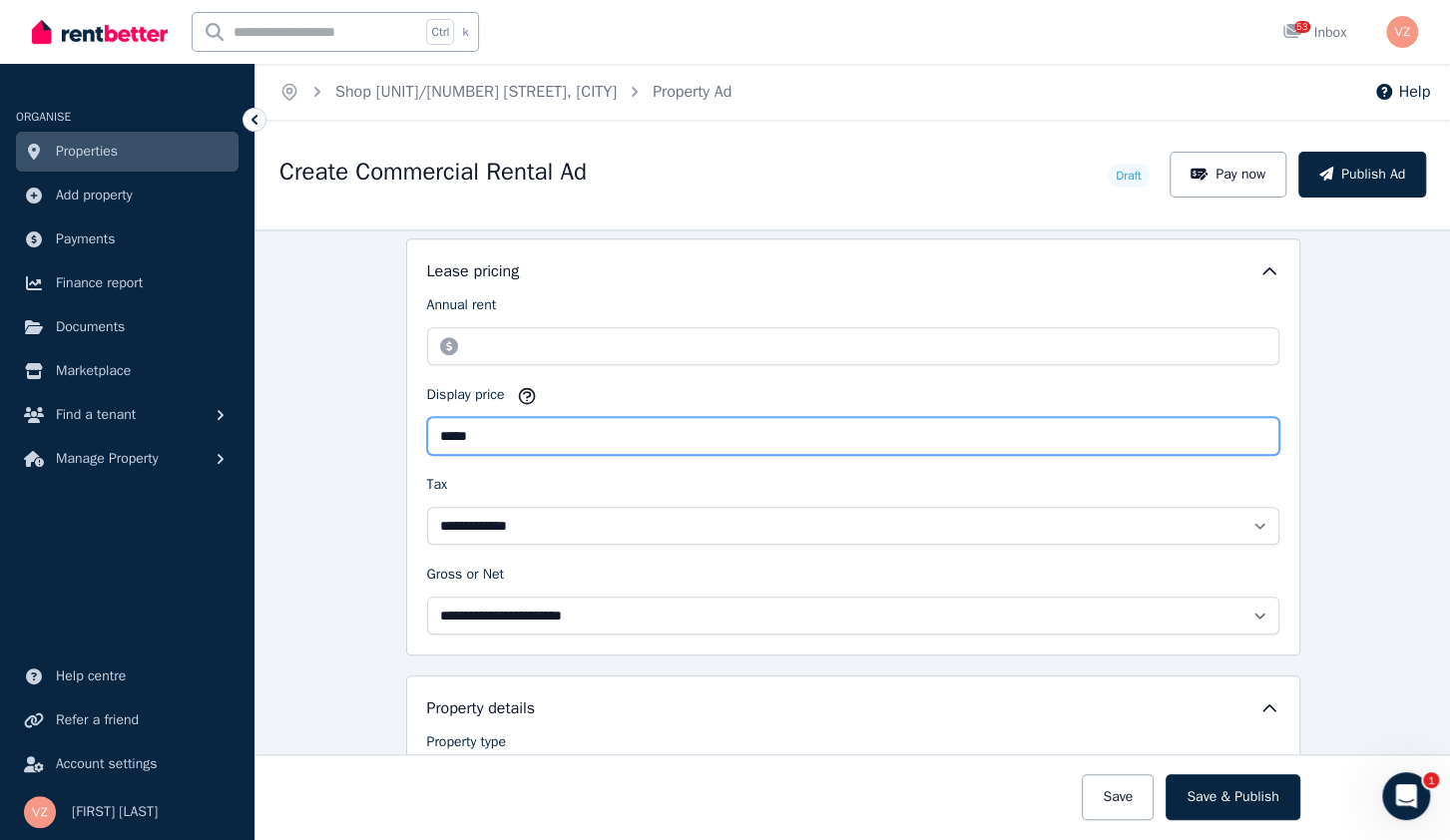 type on "*****" 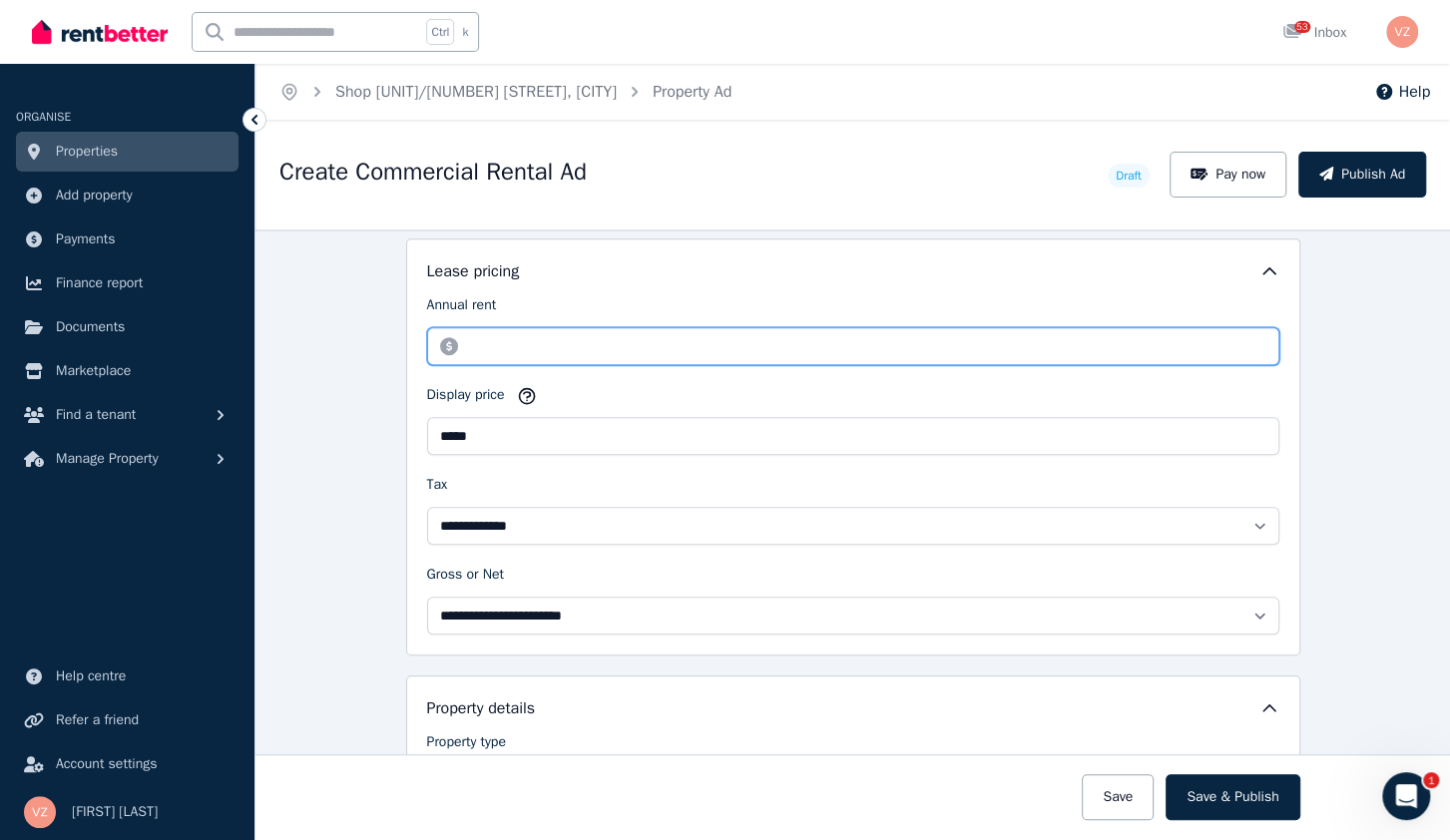 click on "*****" at bounding box center [853, 346] 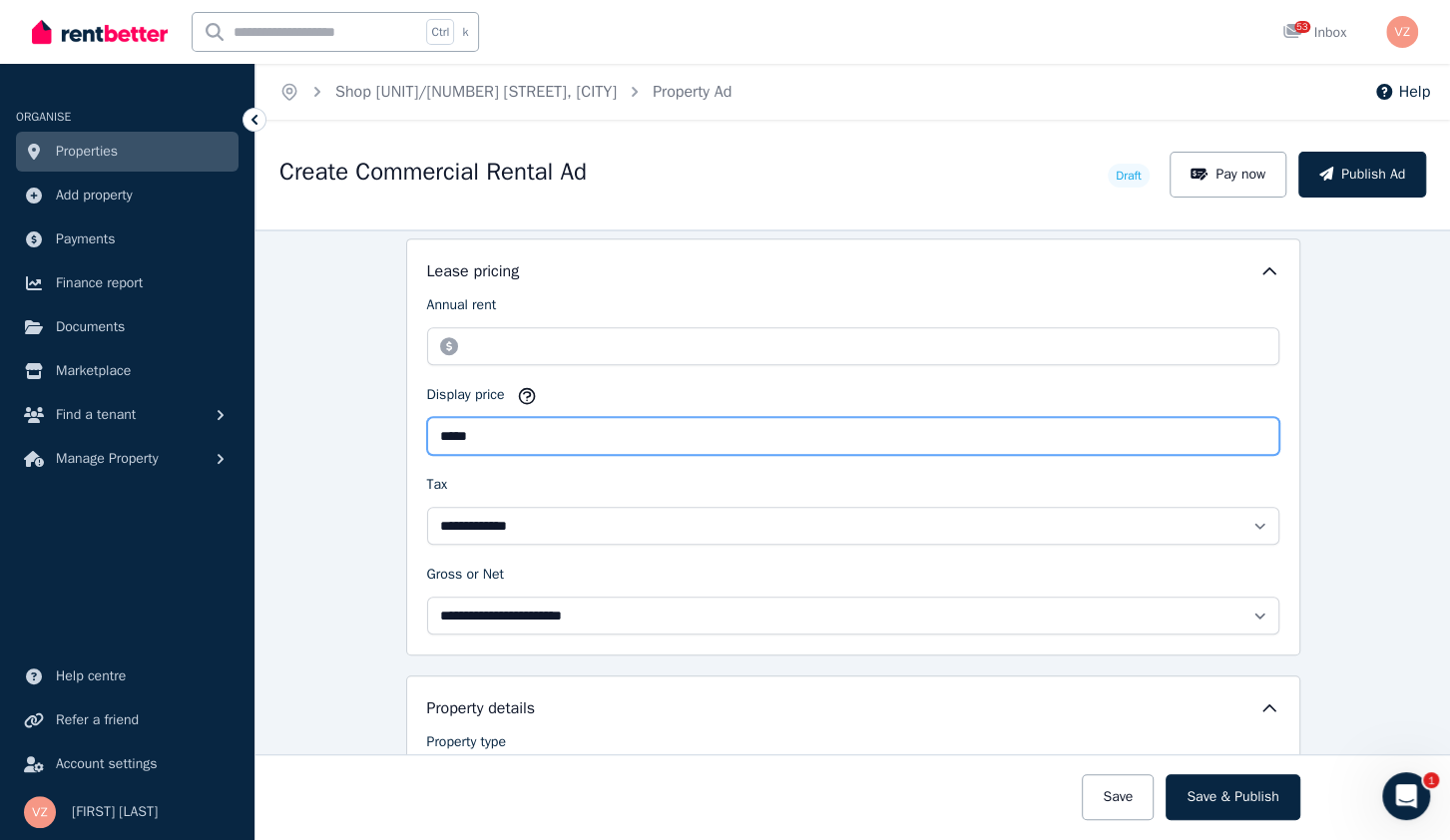 drag, startPoint x: 562, startPoint y: 440, endPoint x: 549, endPoint y: 432, distance: 15.264338 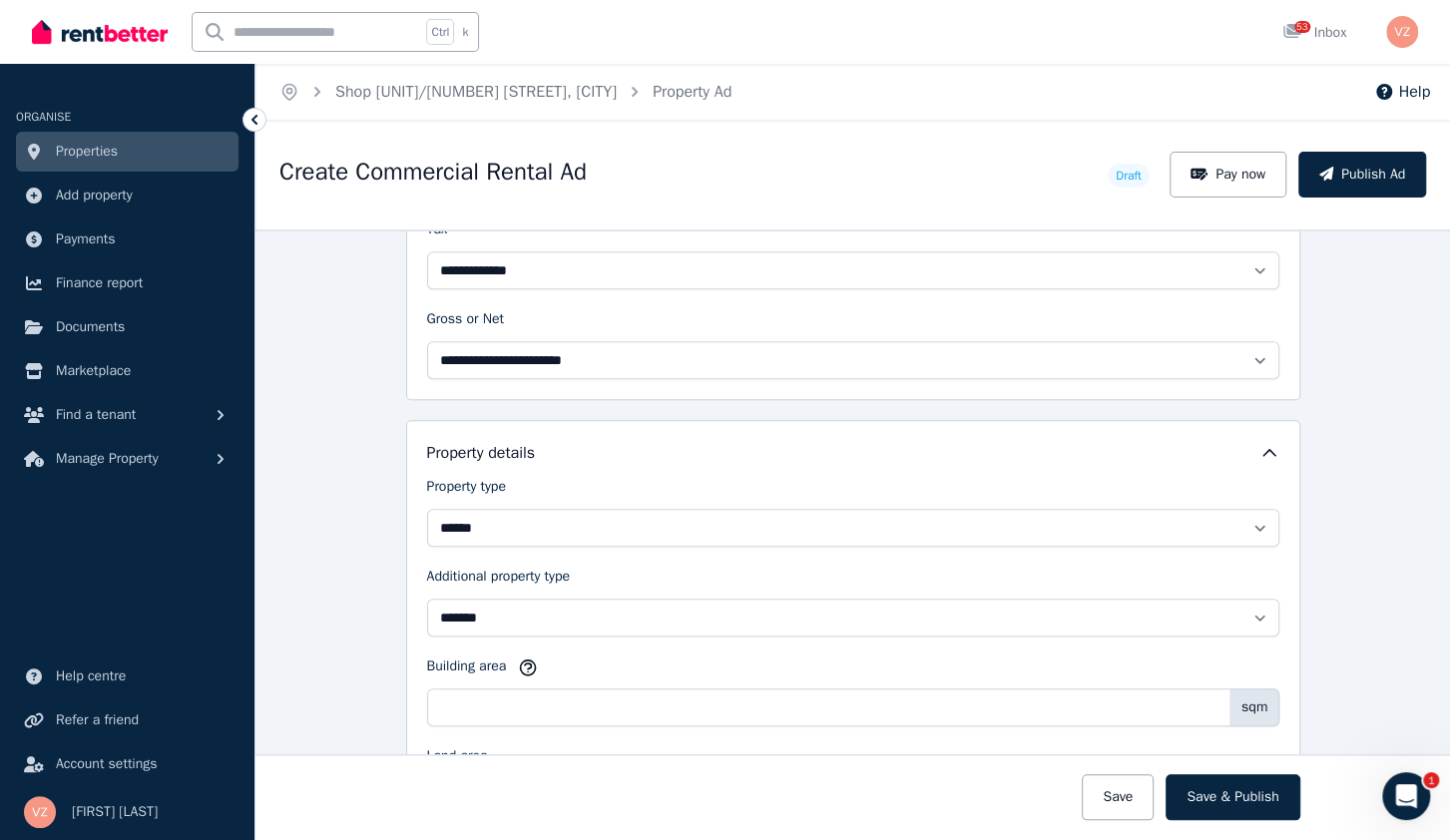scroll, scrollTop: 1022, scrollLeft: 0, axis: vertical 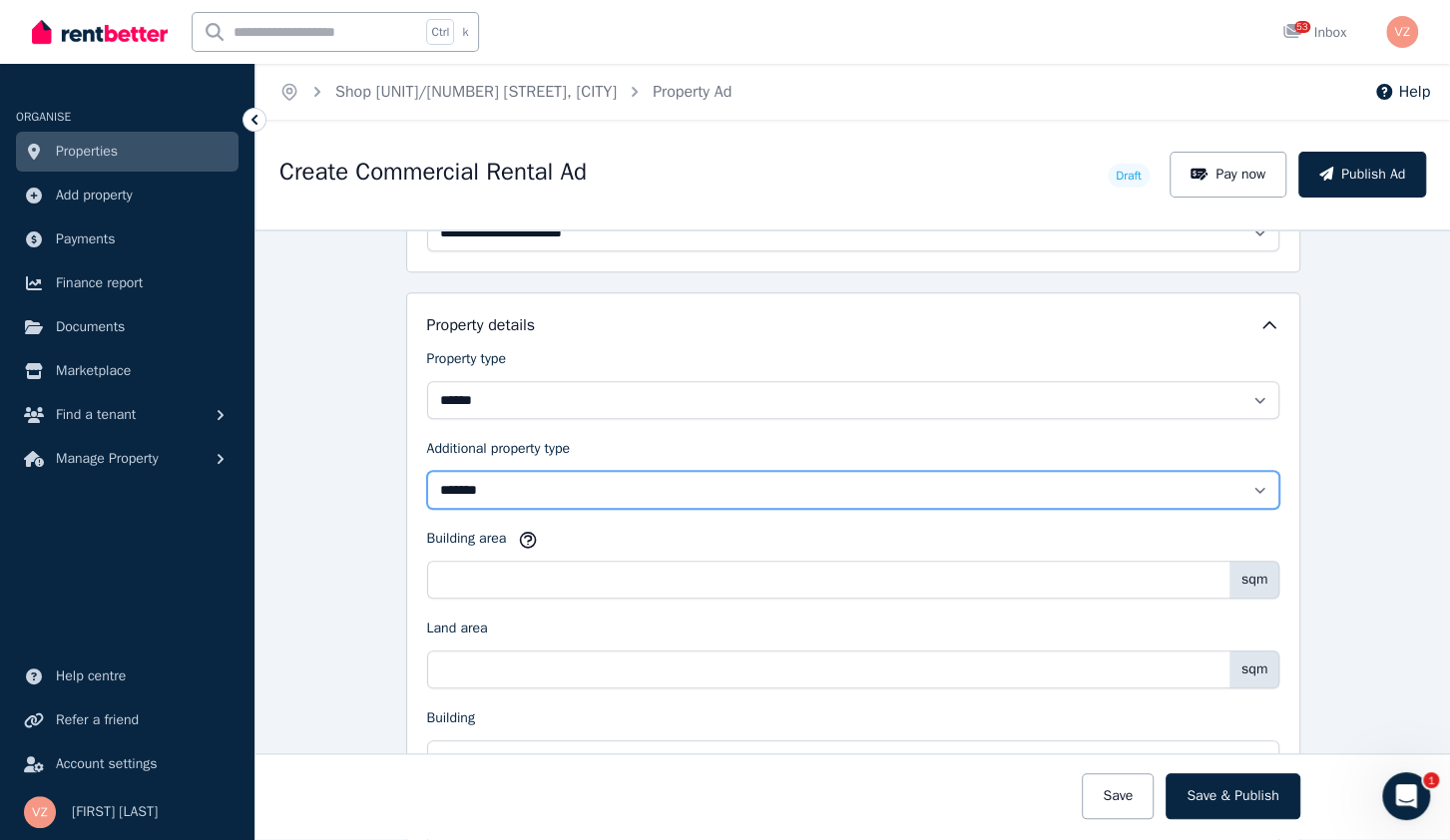 click on "**********" at bounding box center [853, 490] 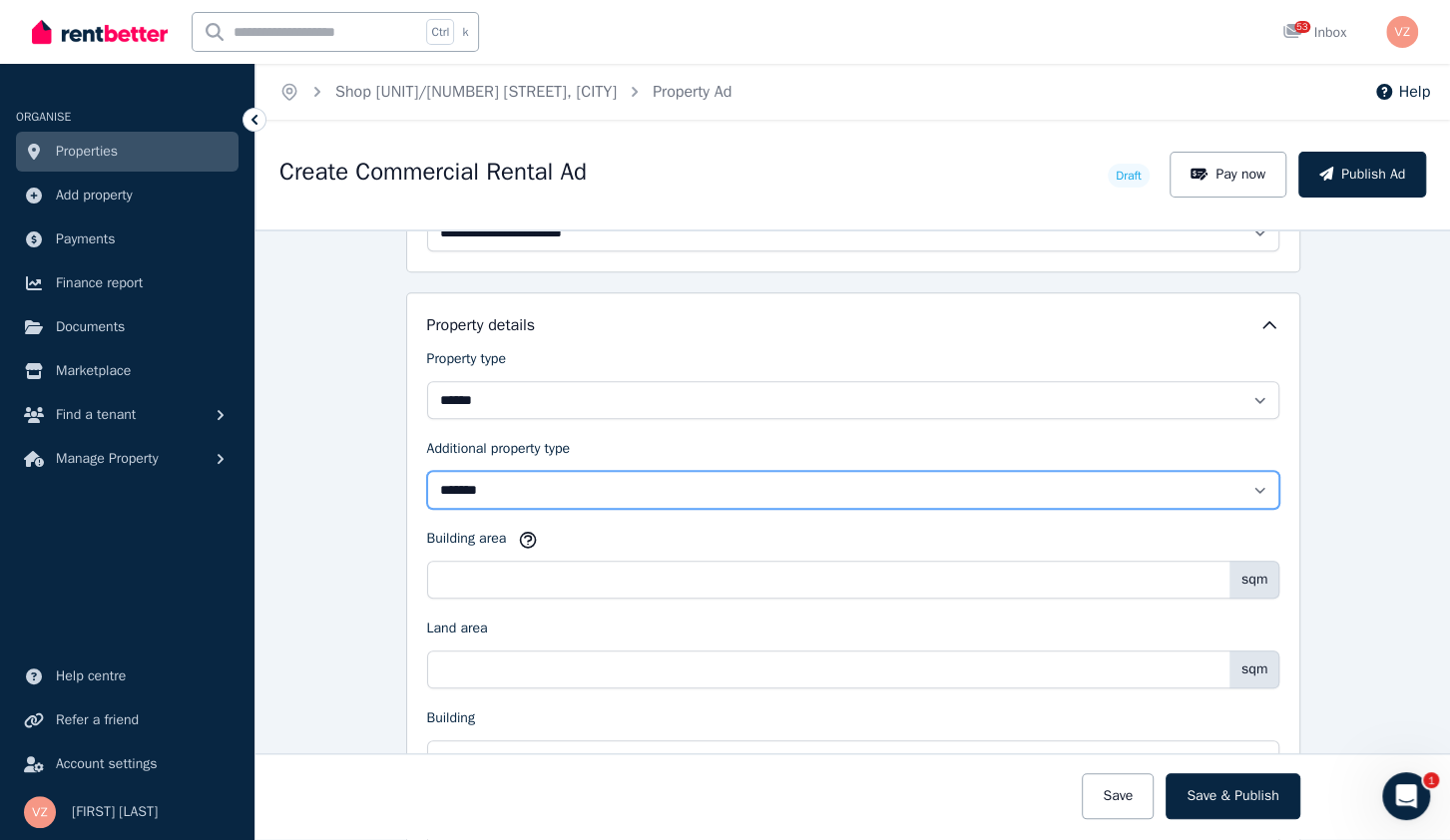 select on "**********" 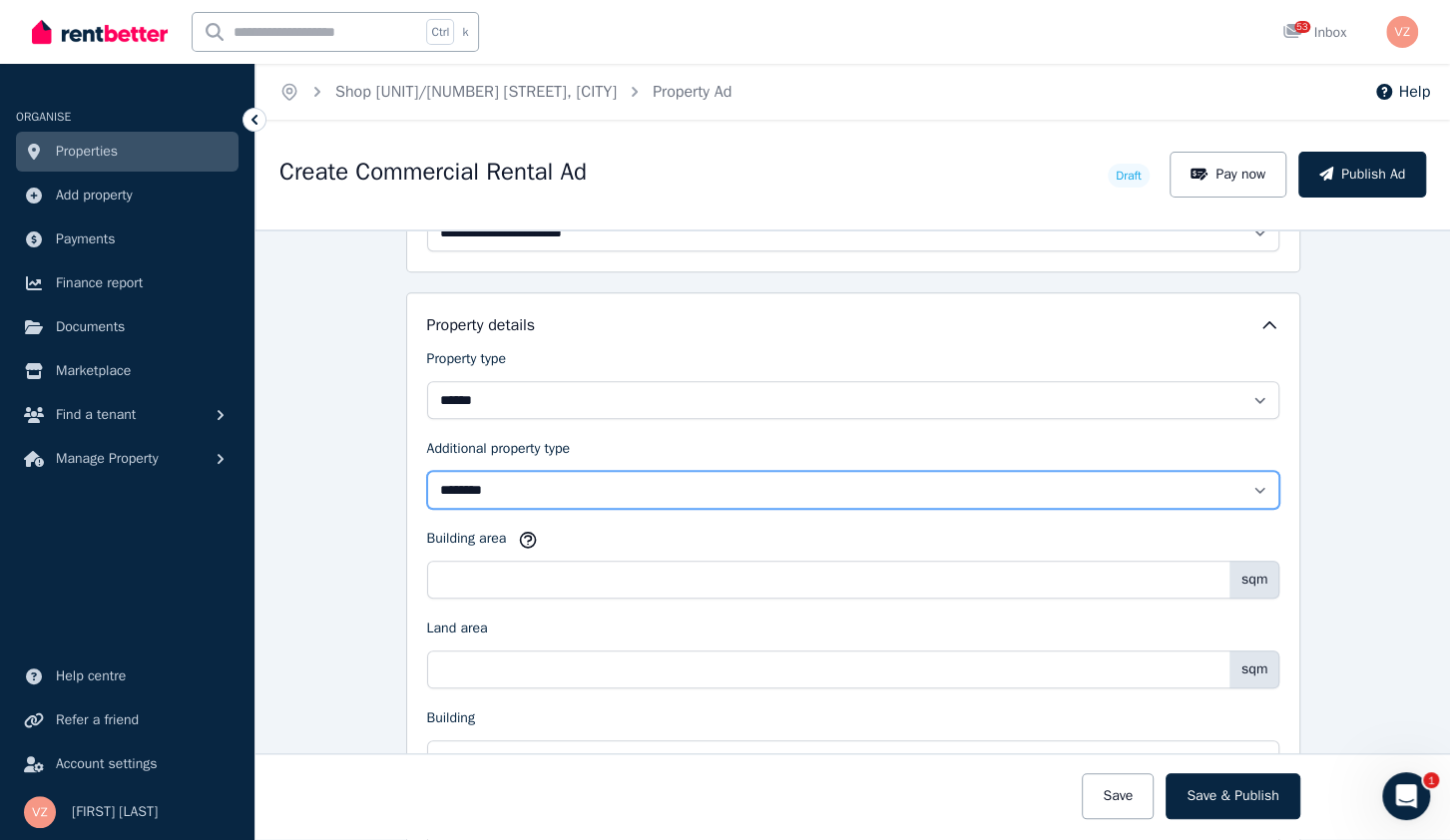 click on "********" at bounding box center (0, 0) 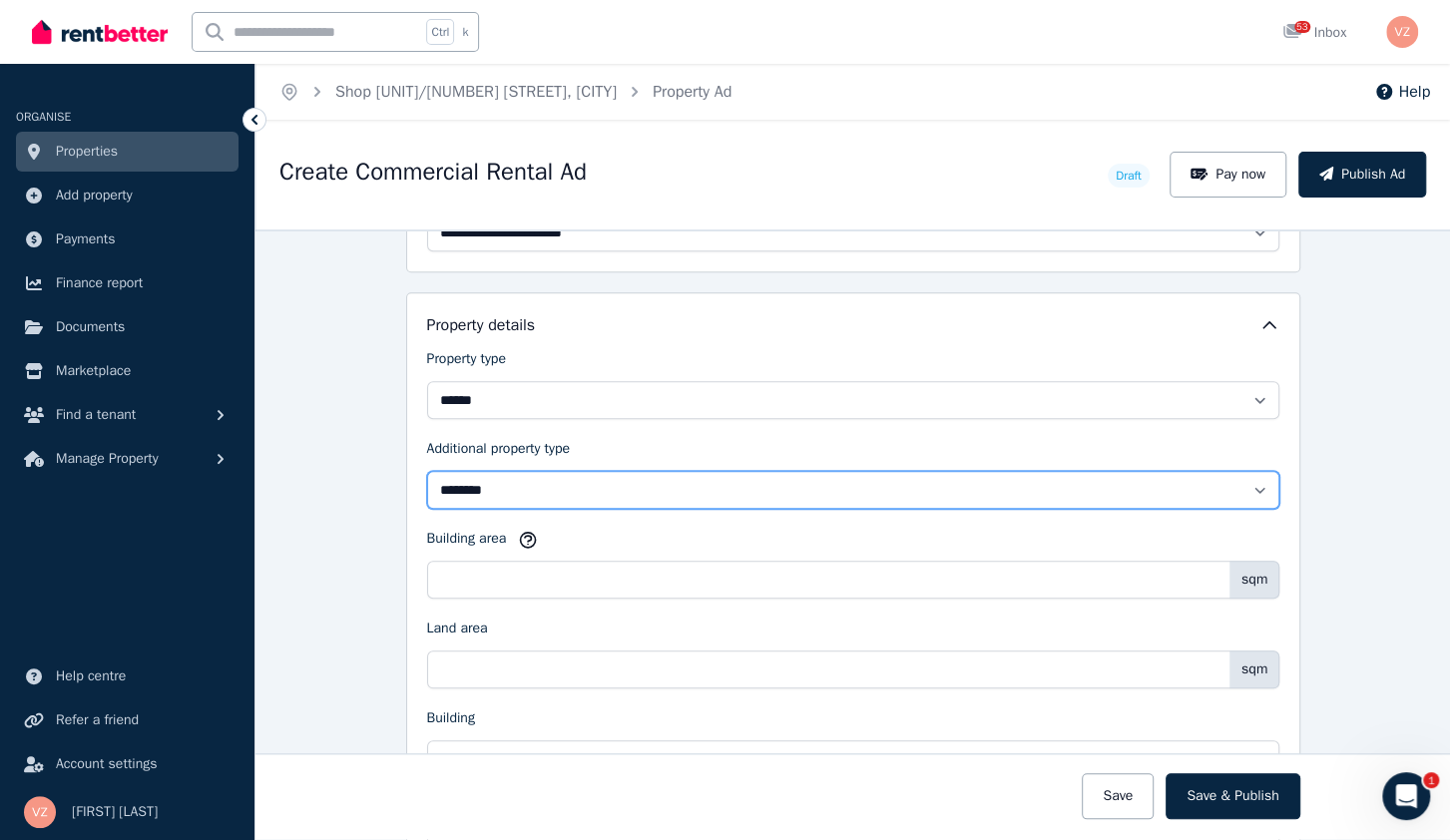 click on "**********" at bounding box center [853, 490] 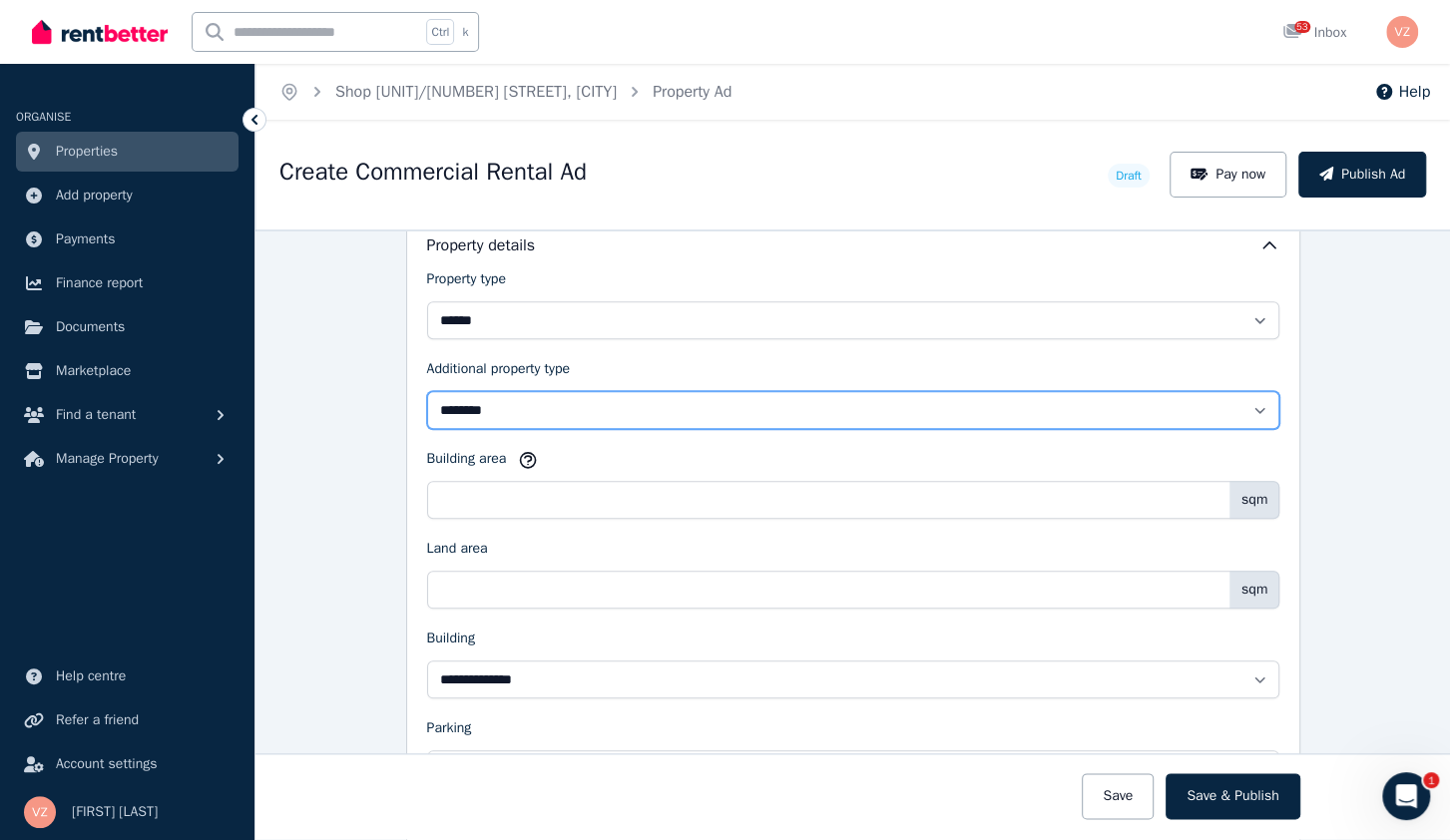 scroll, scrollTop: 1149, scrollLeft: 0, axis: vertical 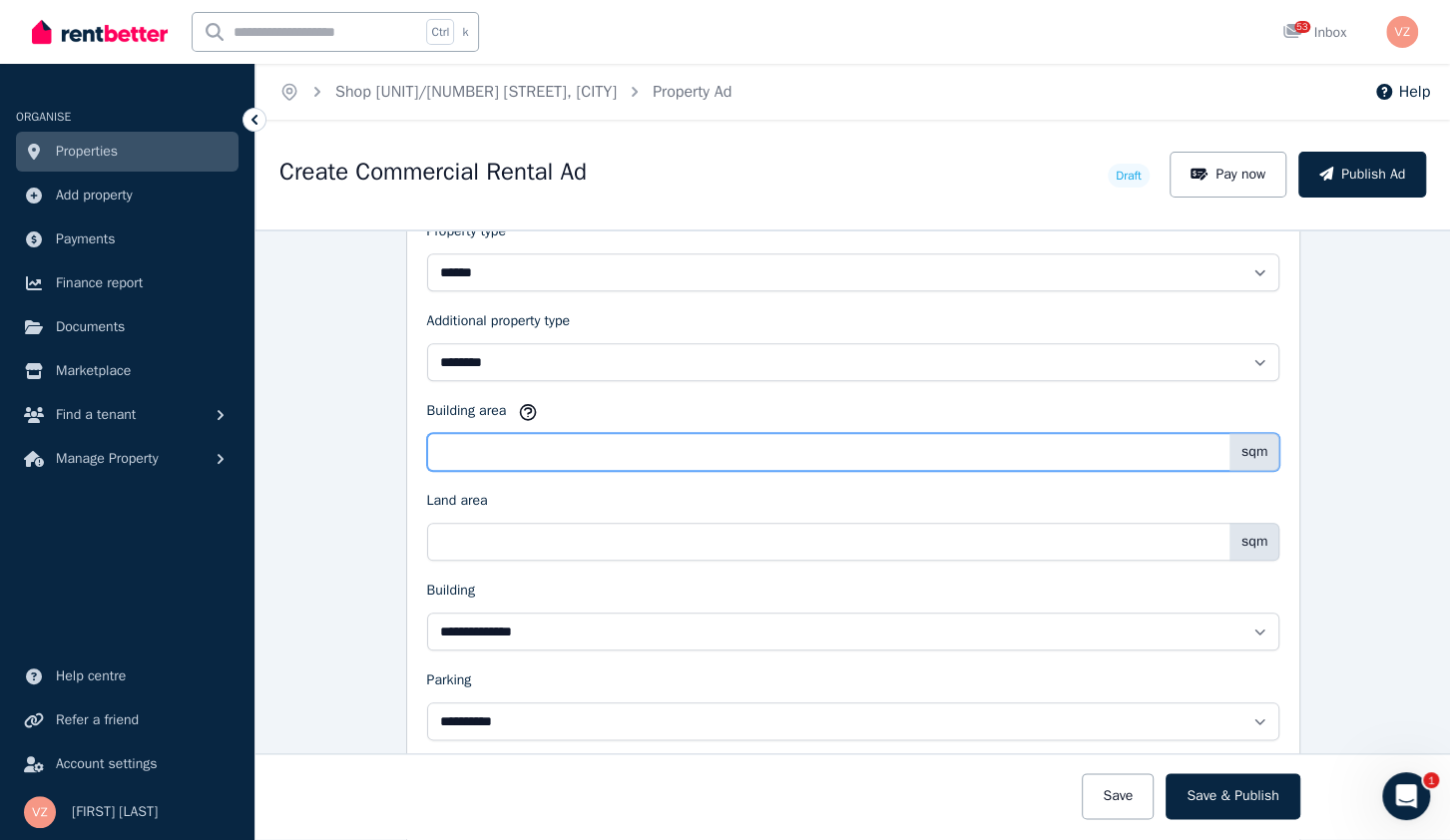 click on "**" at bounding box center (853, 452) 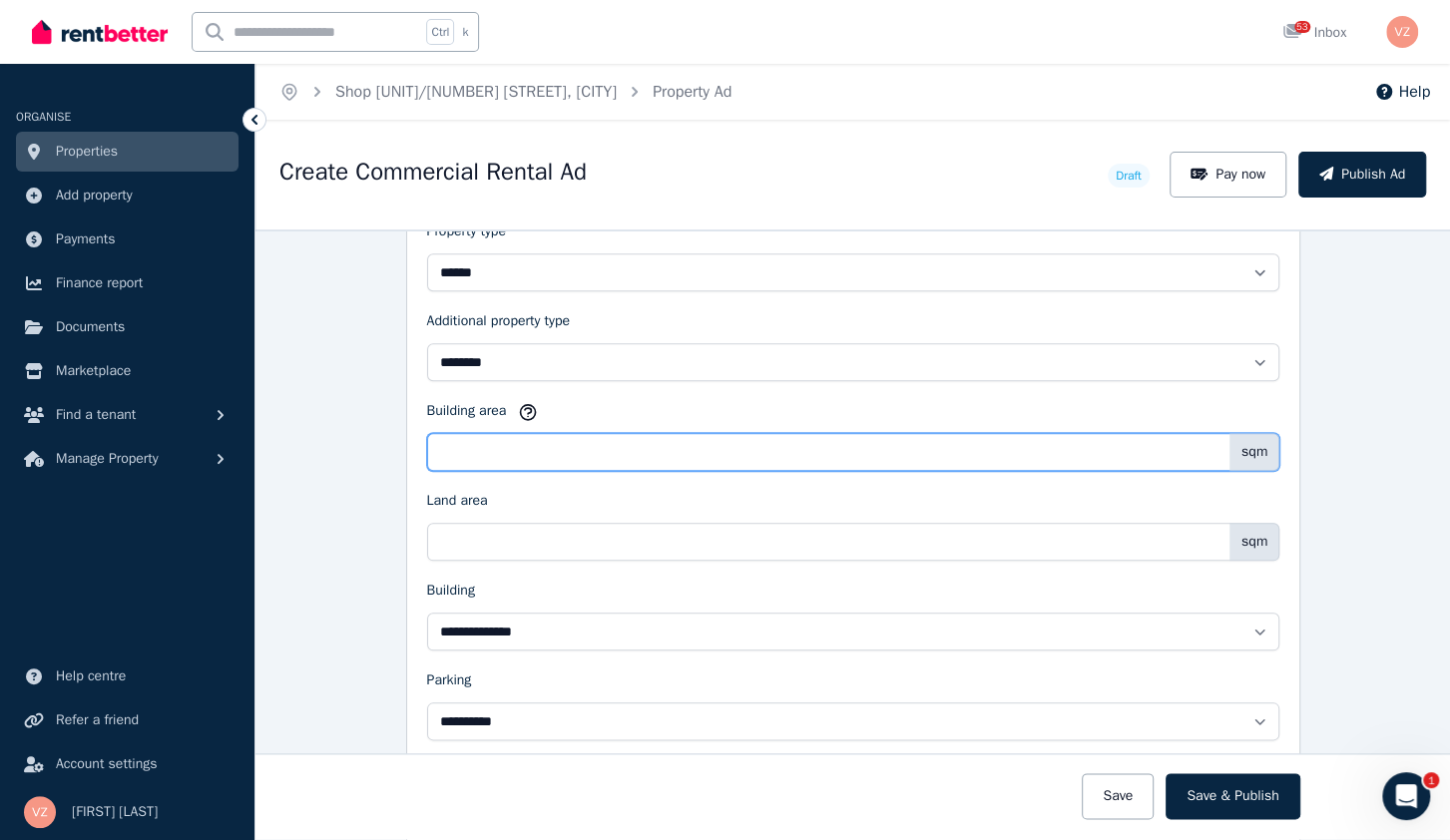 type on "**" 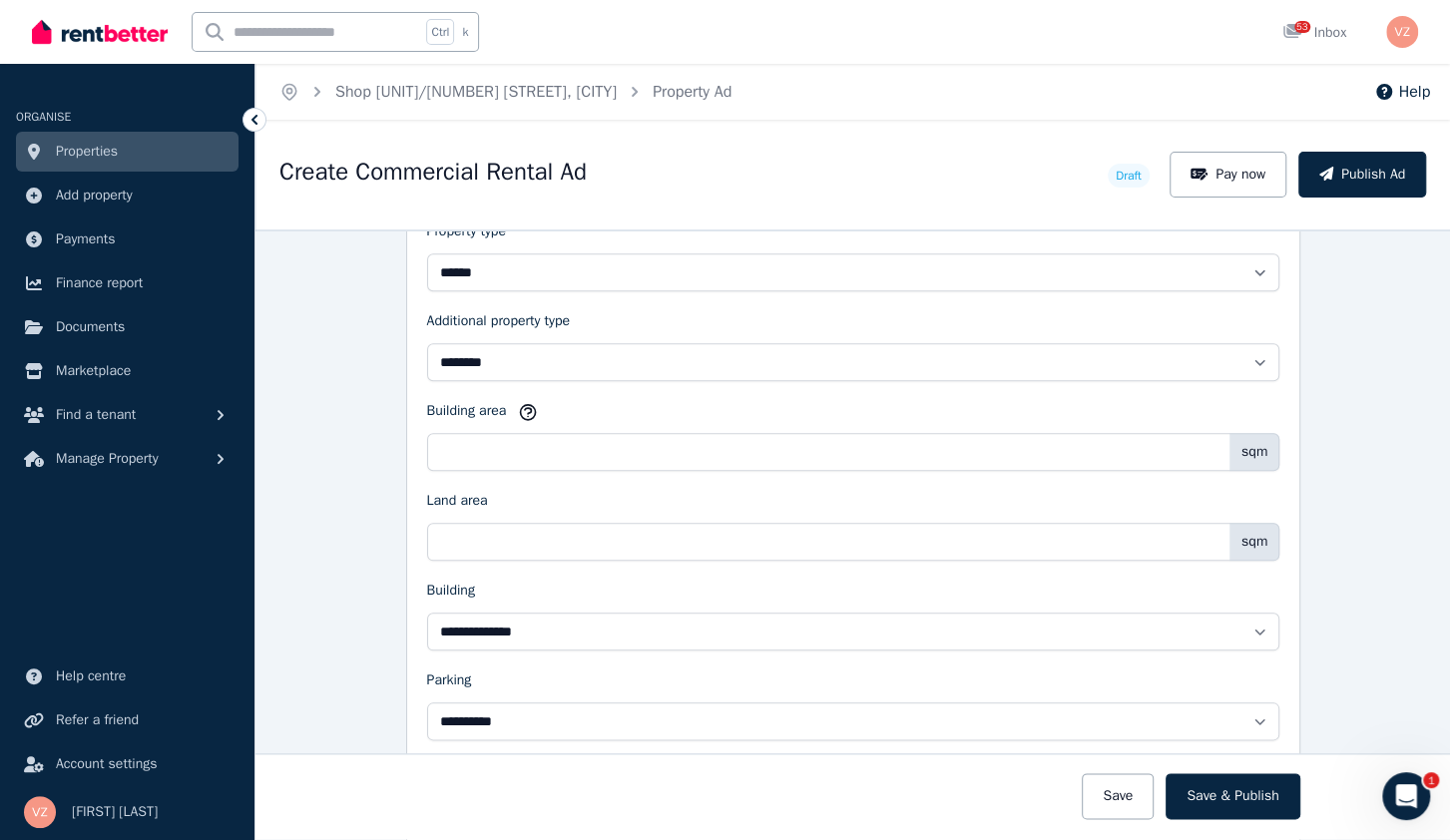 click on "Land area ** sqm" at bounding box center [853, 526] 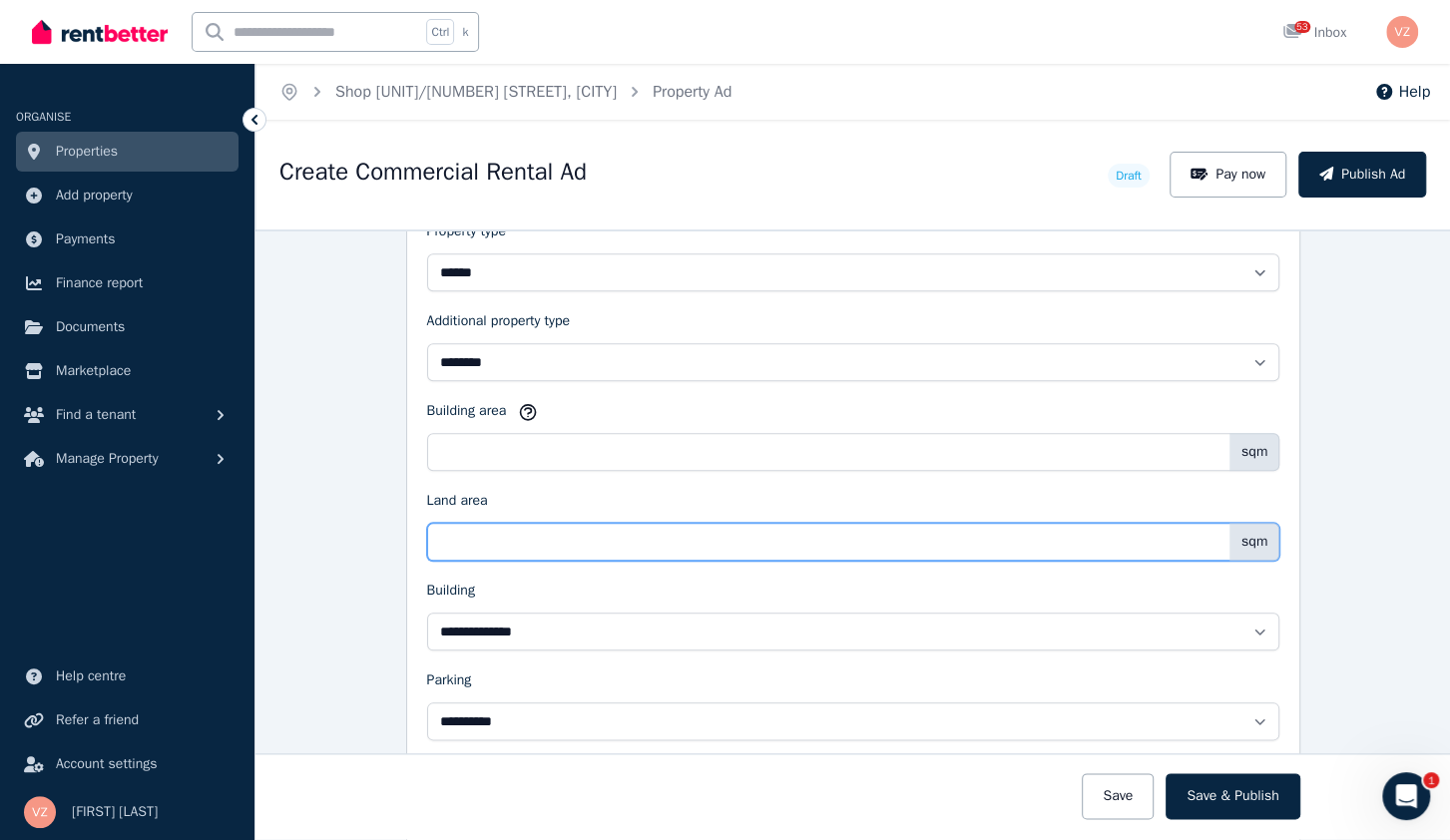 drag, startPoint x: 528, startPoint y: 529, endPoint x: 347, endPoint y: 492, distance: 184.74306 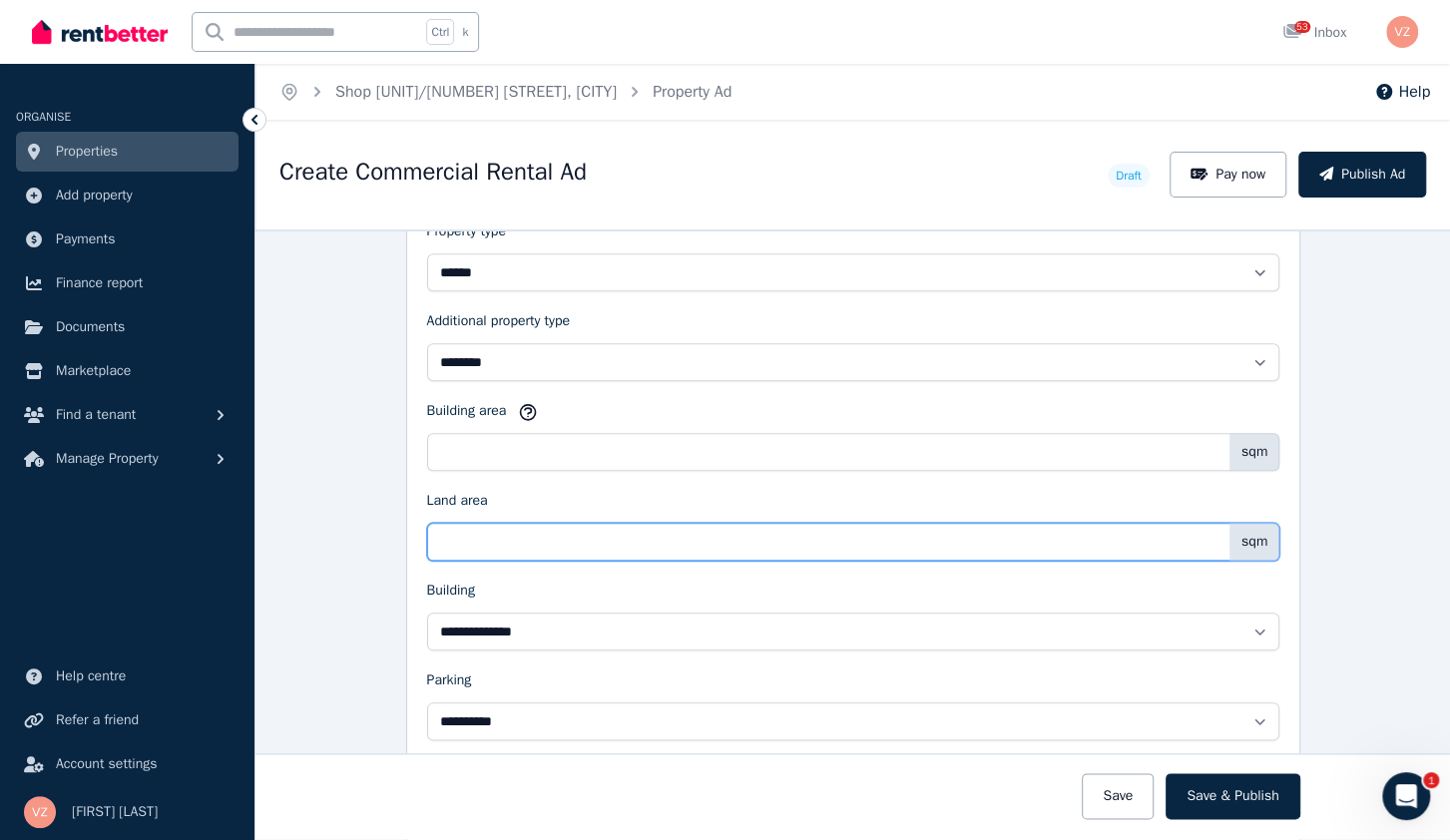 type on "**" 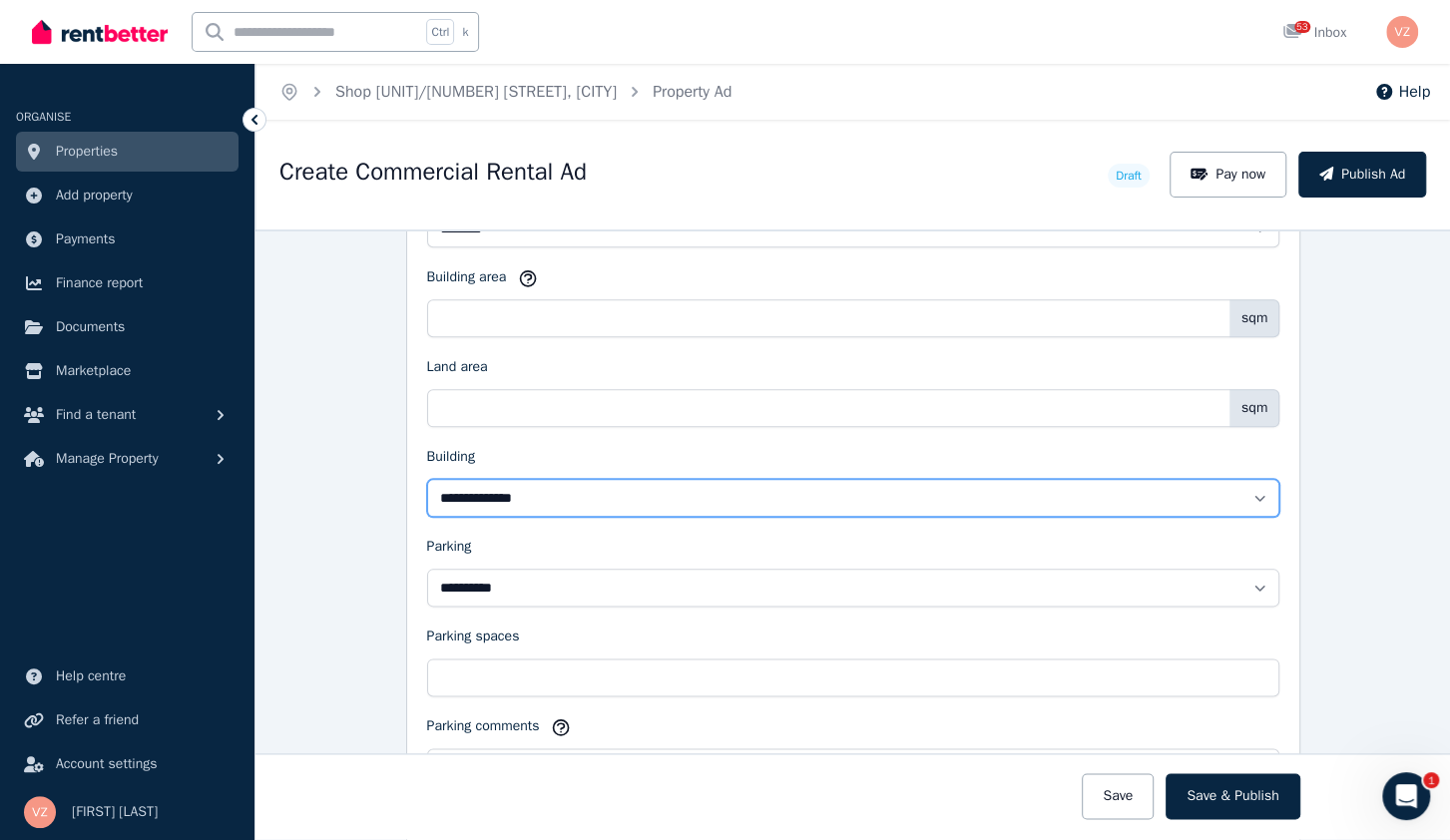 scroll, scrollTop: 1405, scrollLeft: 0, axis: vertical 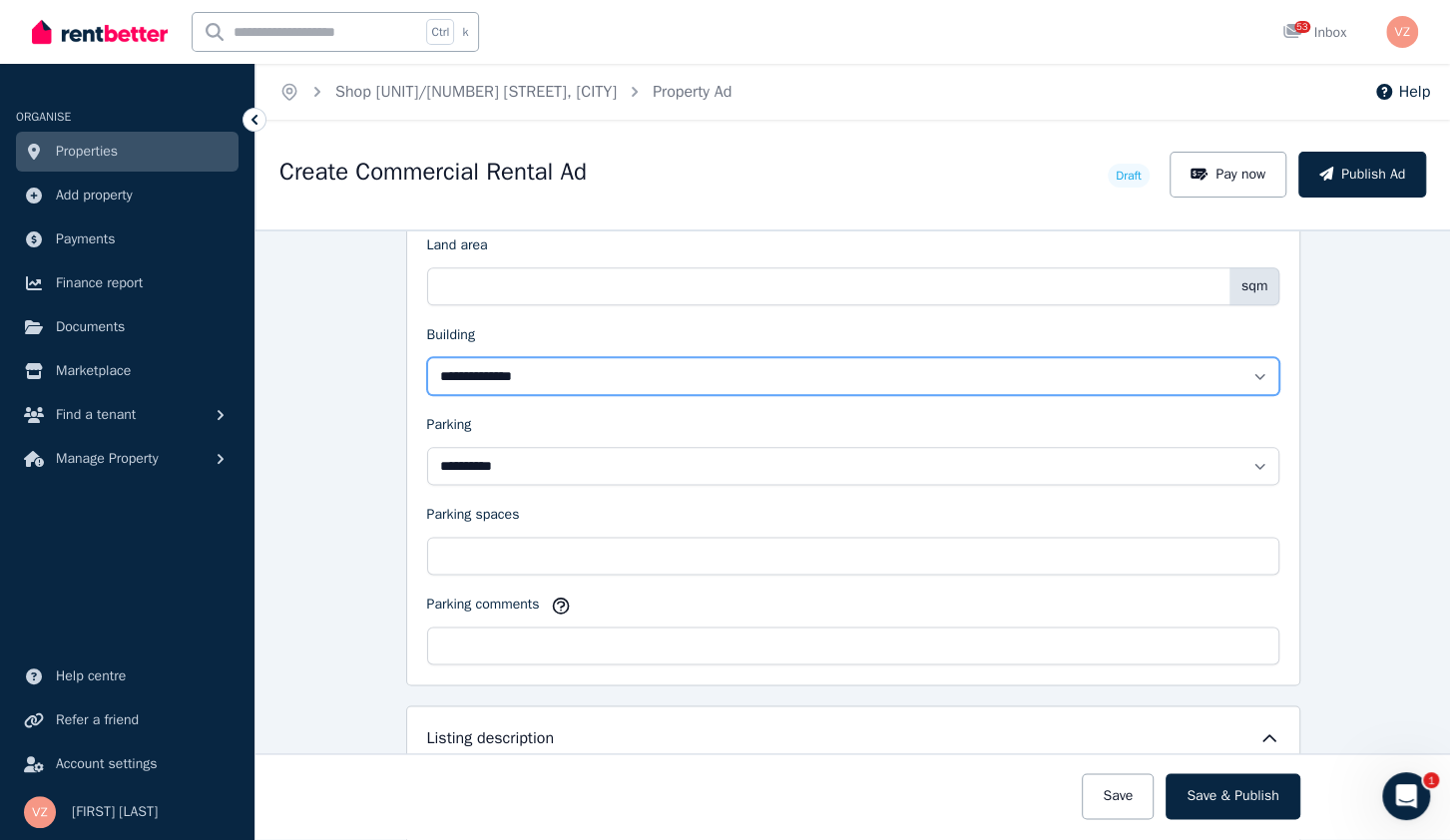 click on "**********" at bounding box center (853, 376) 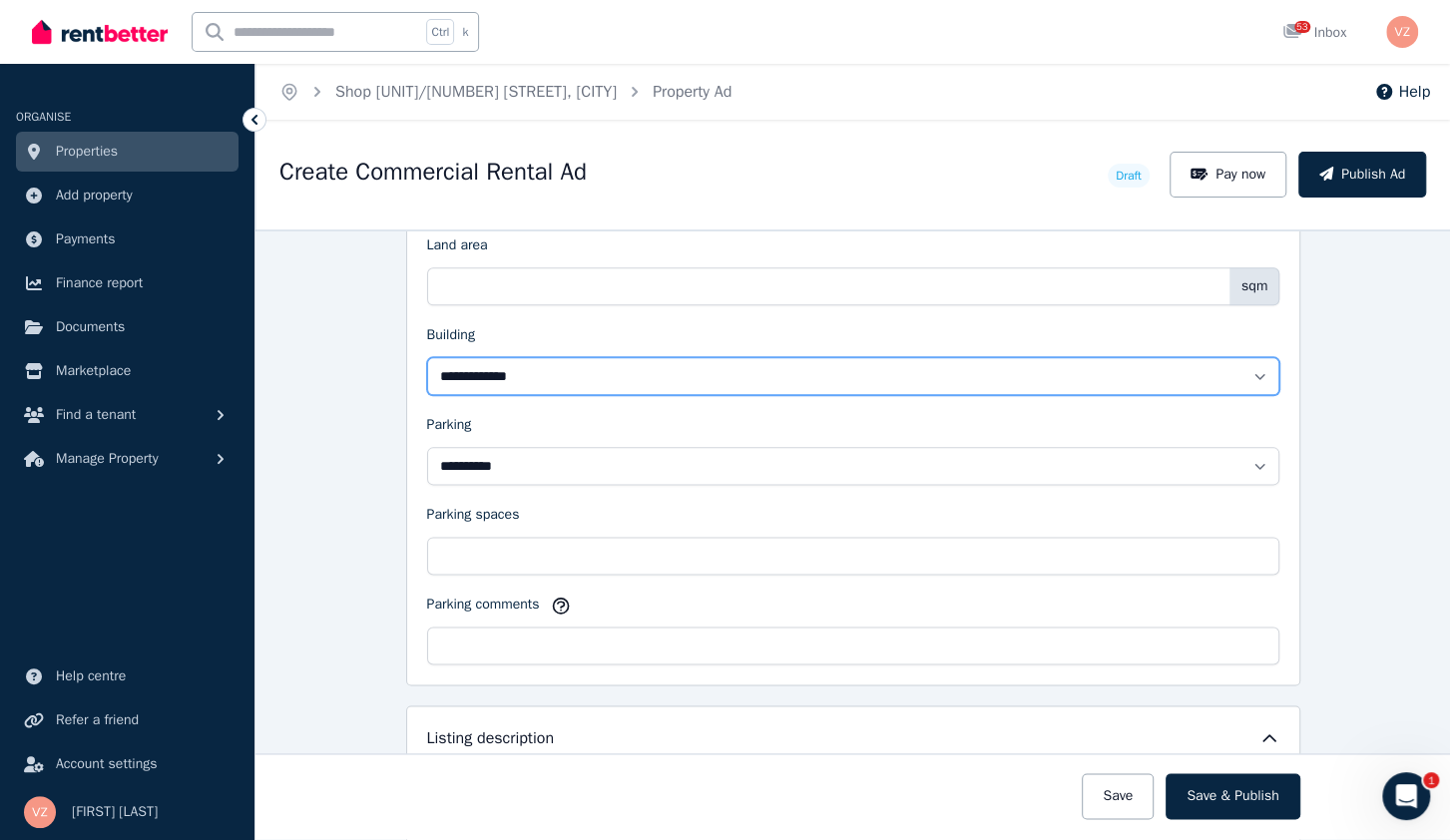 click on "**********" at bounding box center (0, 0) 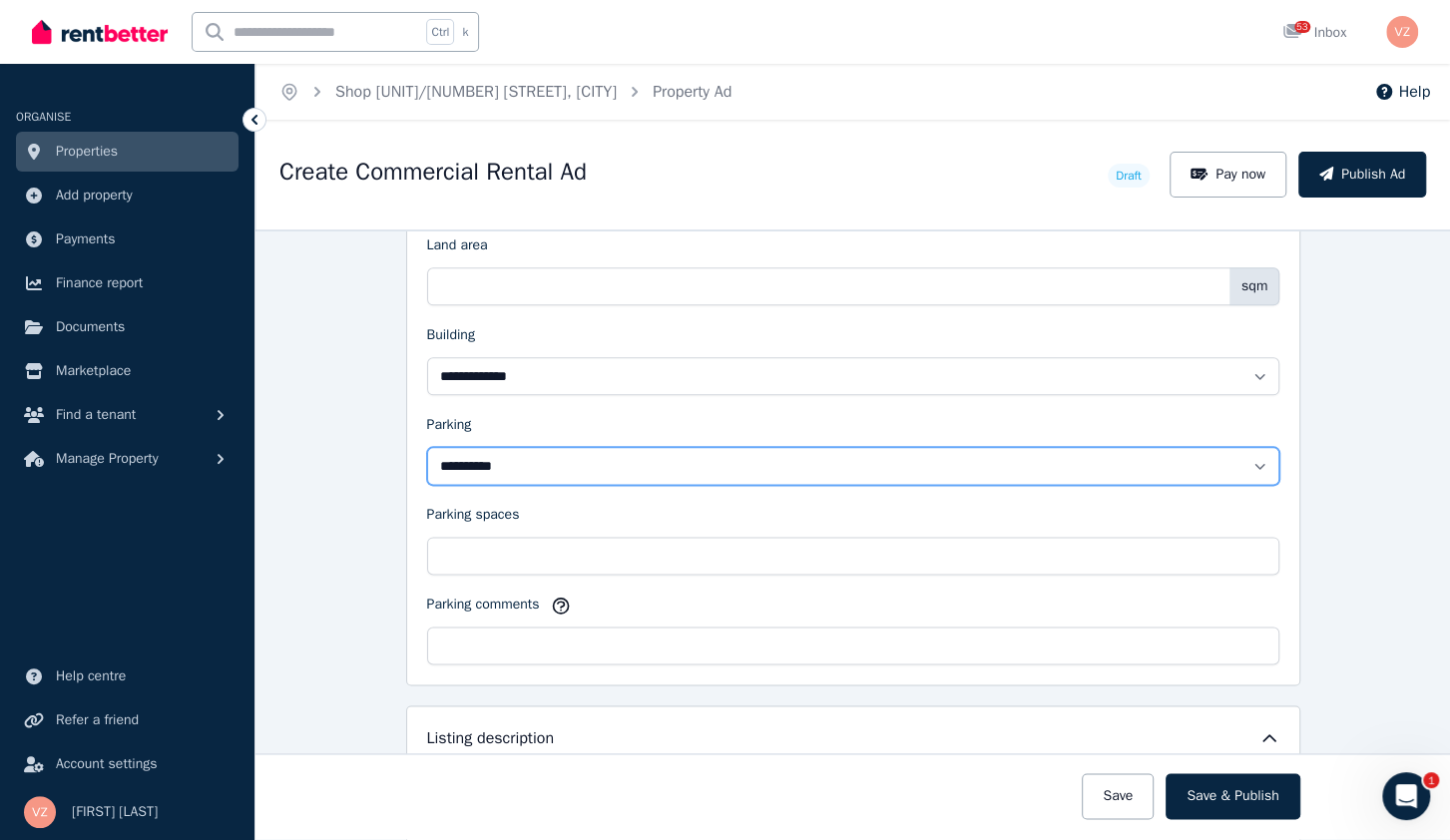 click on "**********" at bounding box center (853, 466) 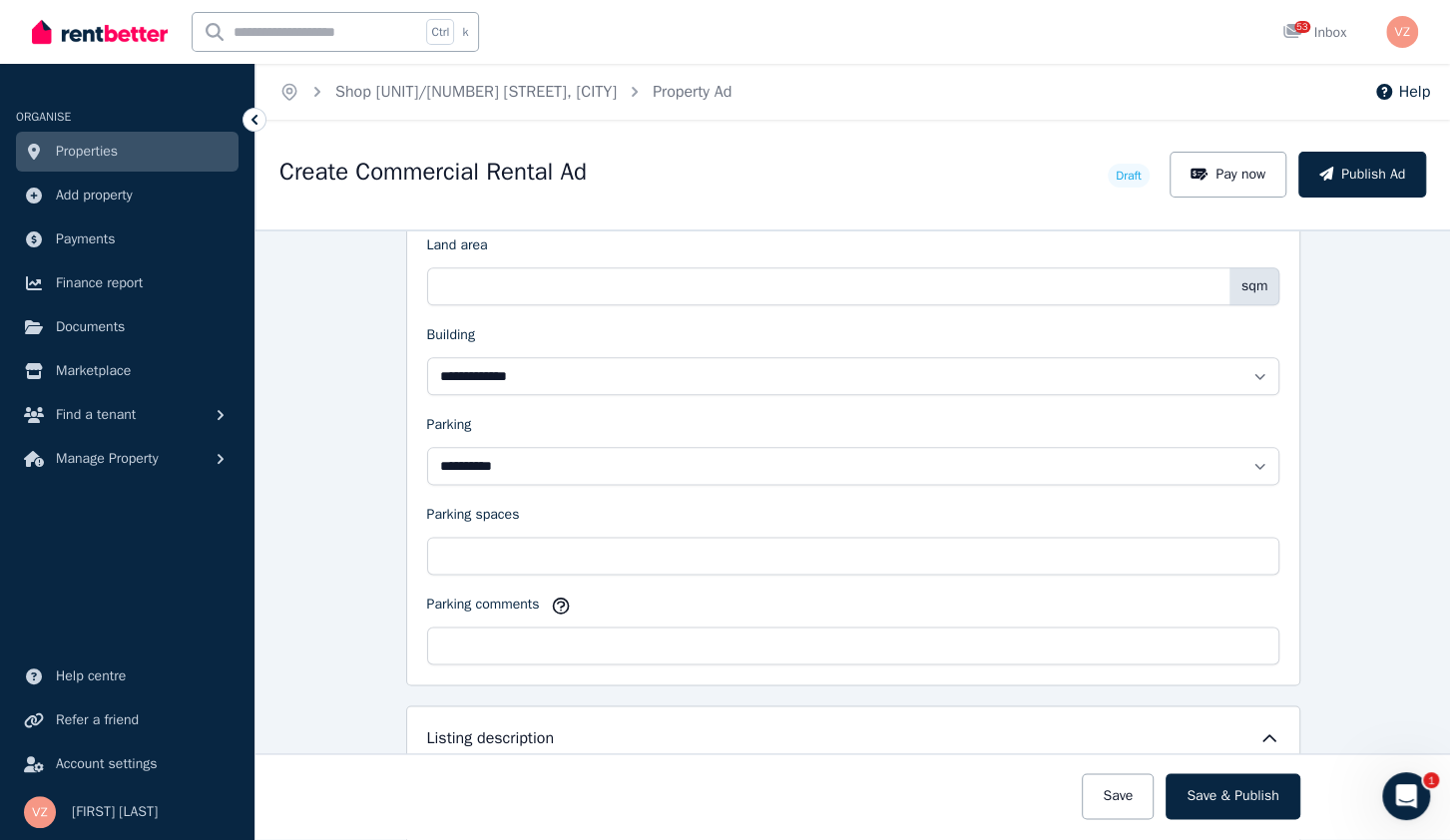 click on "Parking spaces" at bounding box center (853, 519) 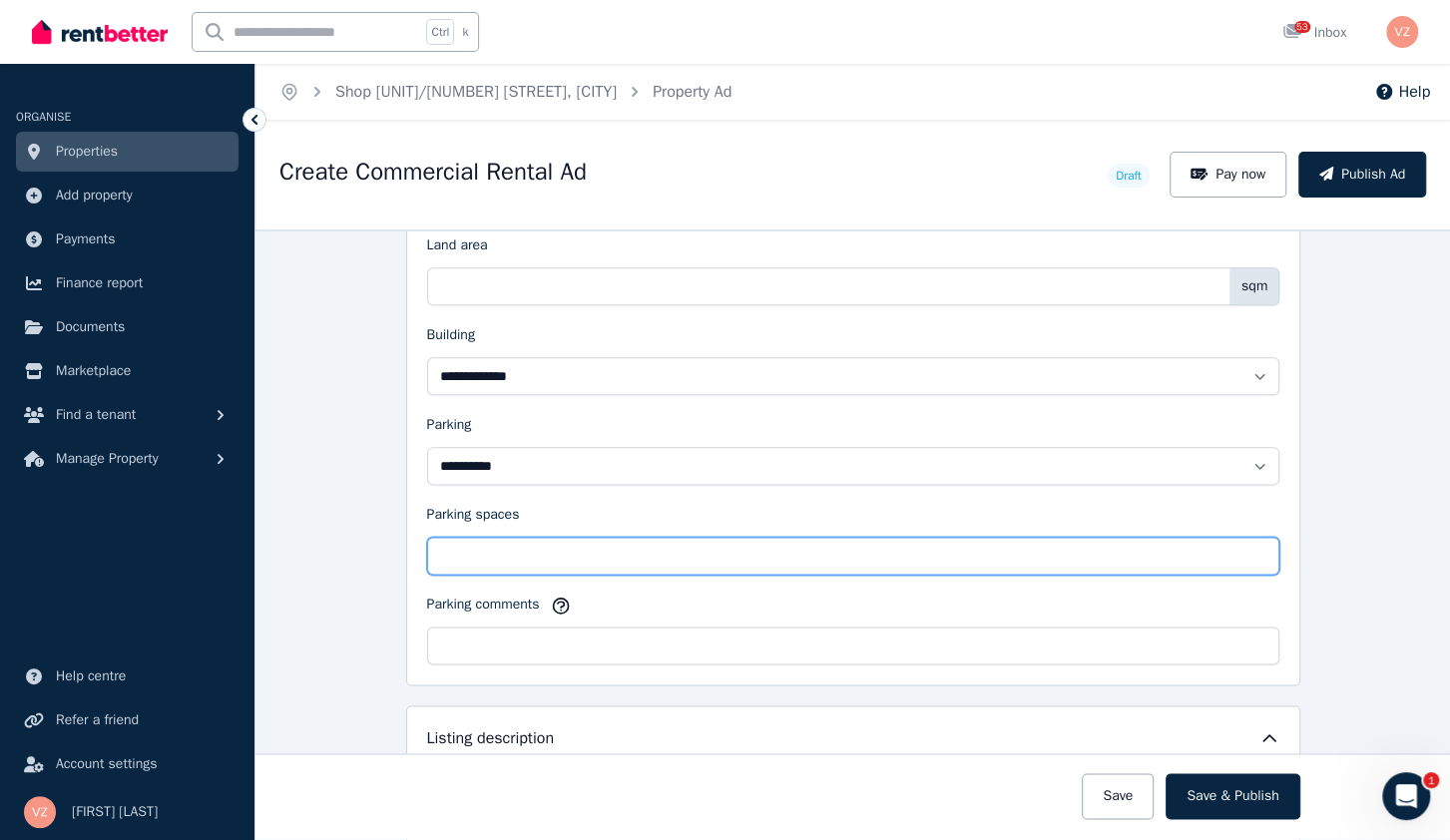 click on "Parking spaces" at bounding box center [853, 556] 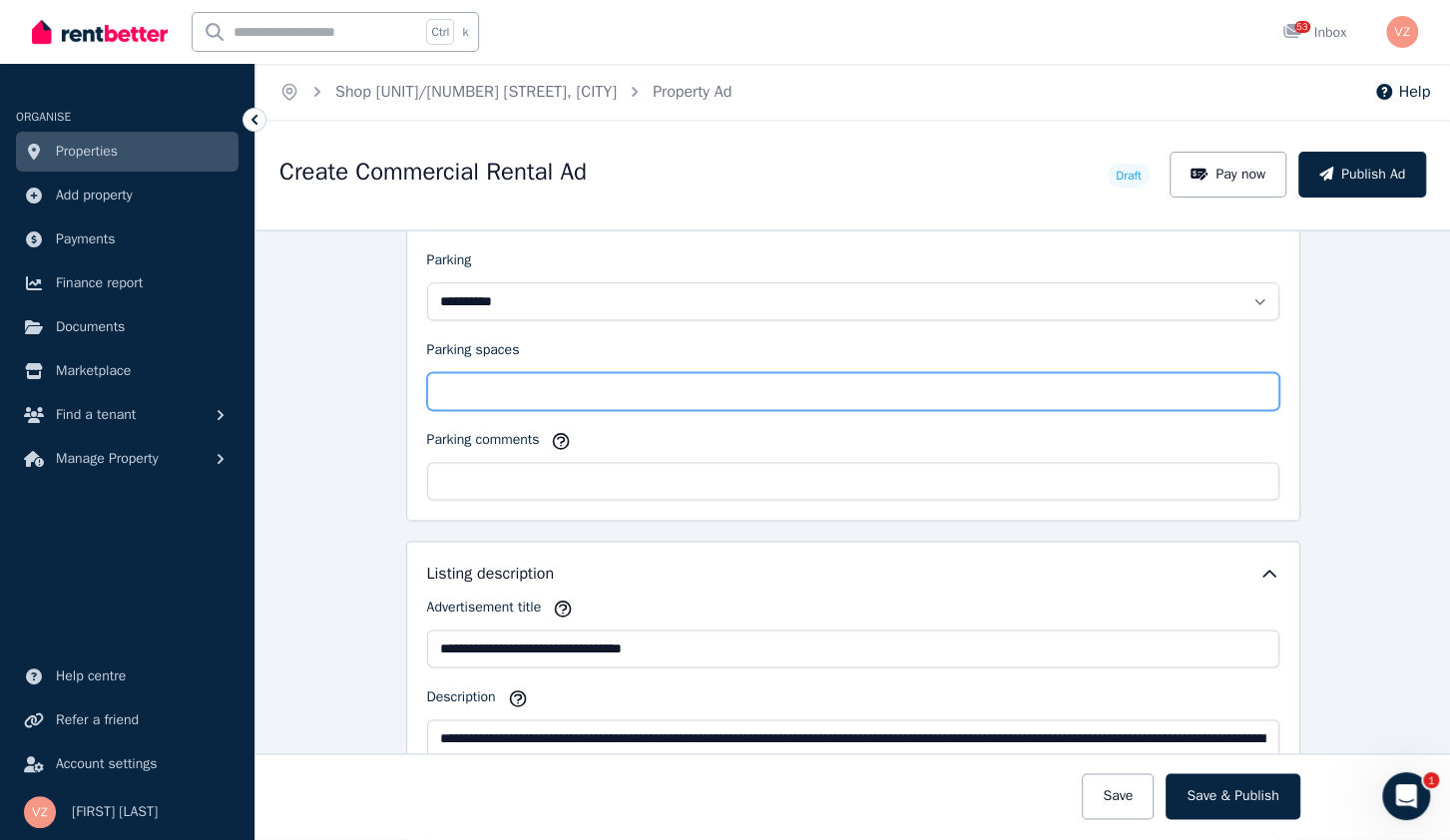 scroll, scrollTop: 1660, scrollLeft: 0, axis: vertical 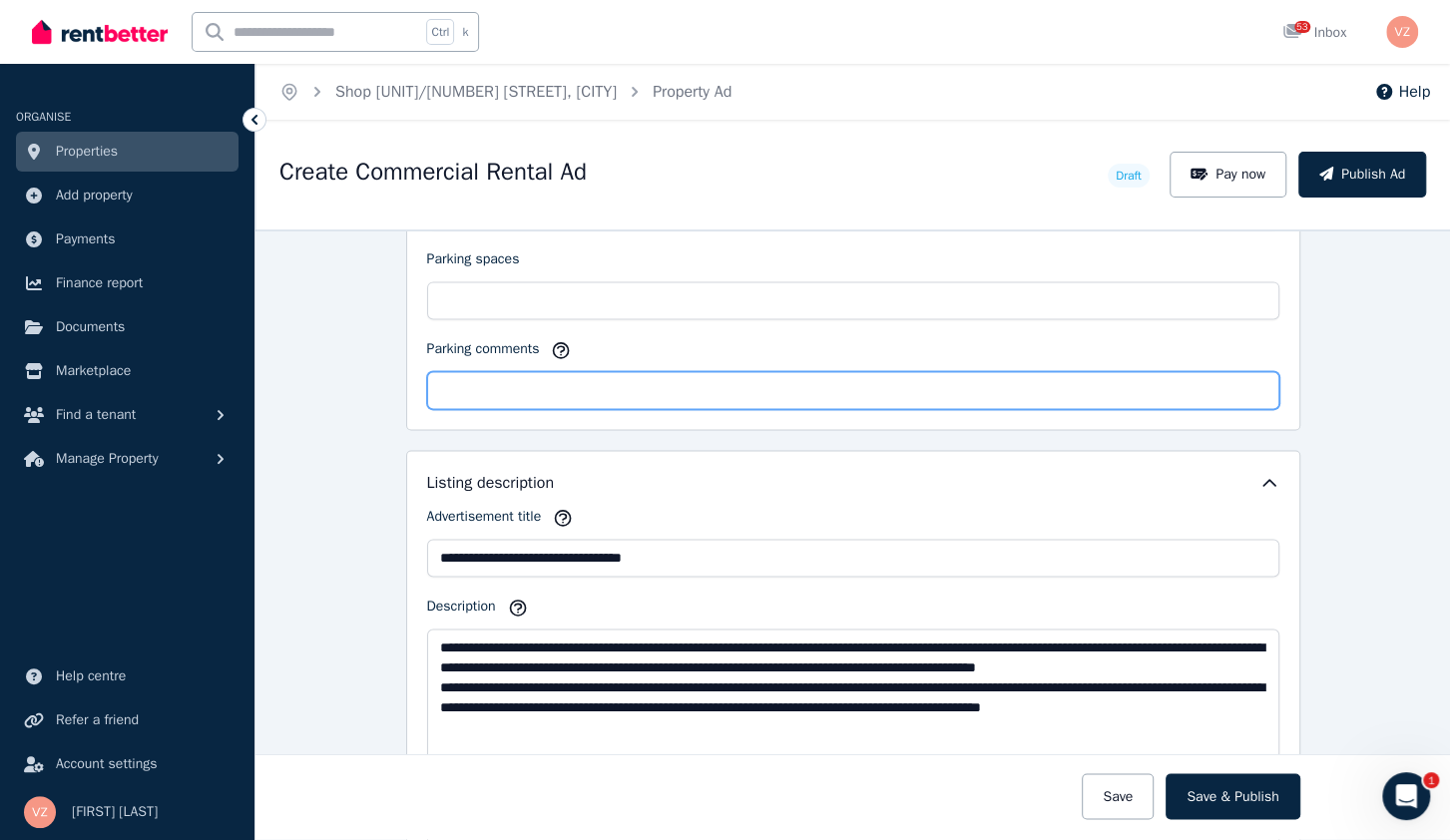click on "Parking comments" at bounding box center (853, 390) 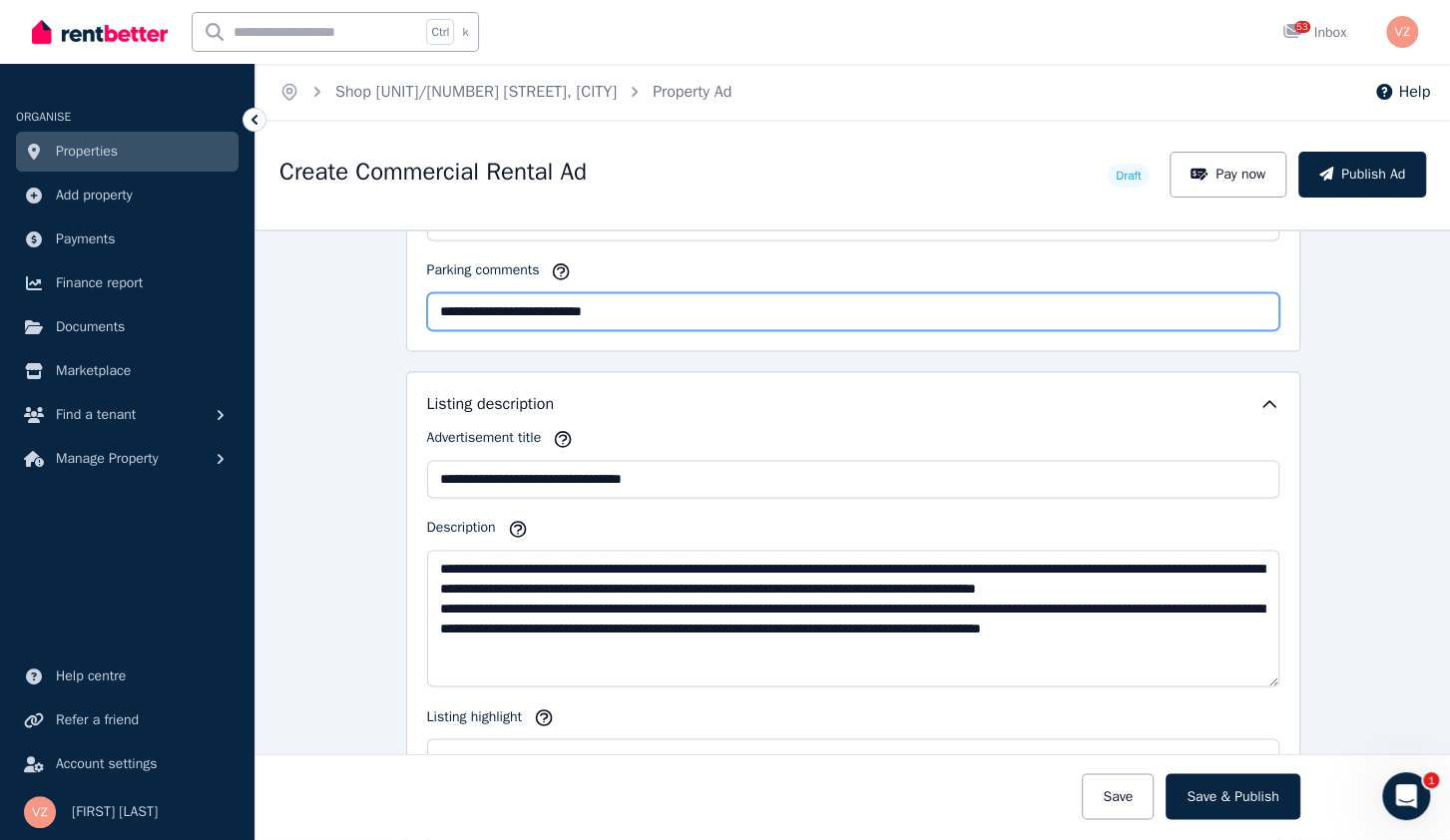 scroll, scrollTop: 1788, scrollLeft: 0, axis: vertical 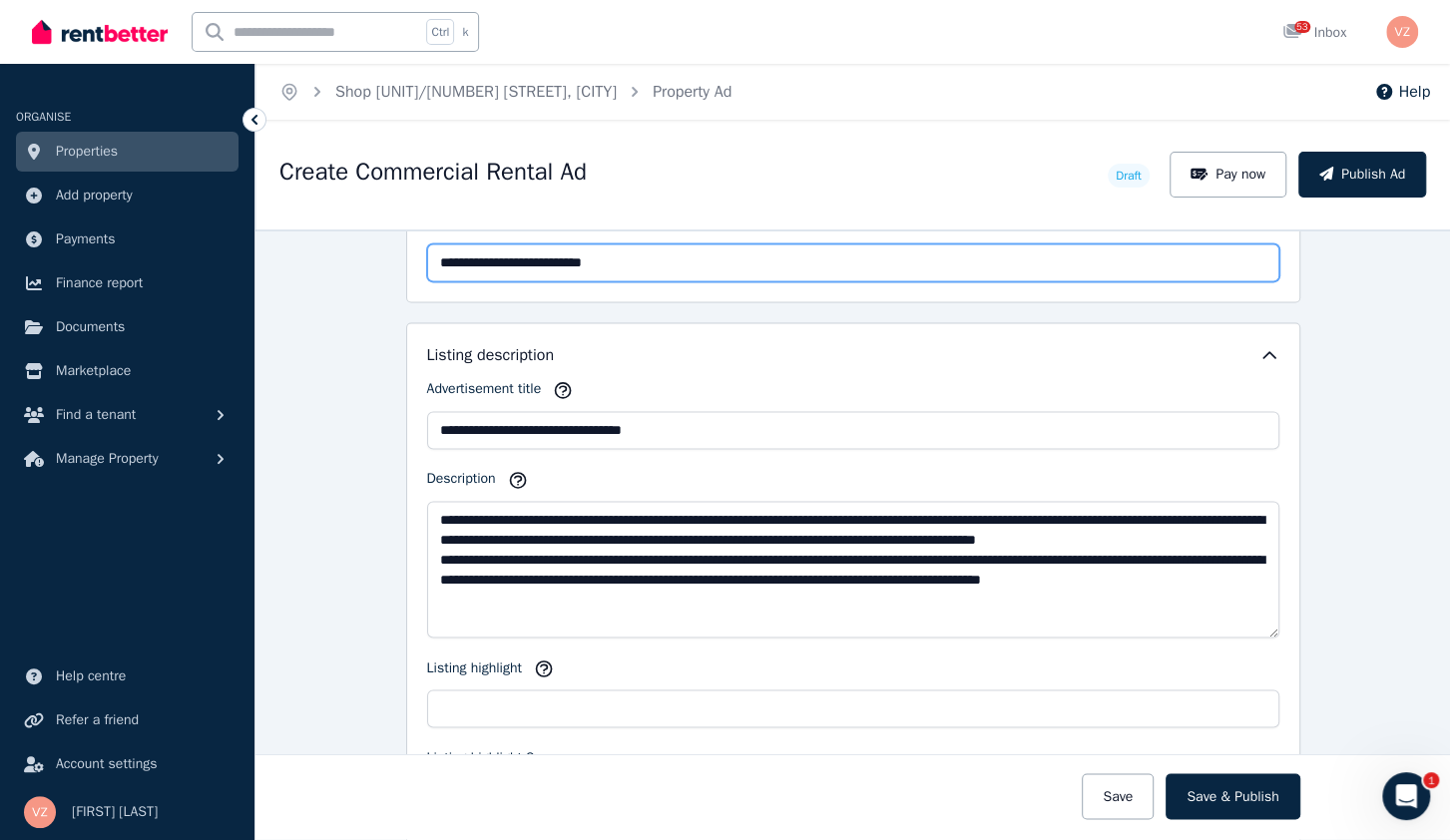 type on "**********" 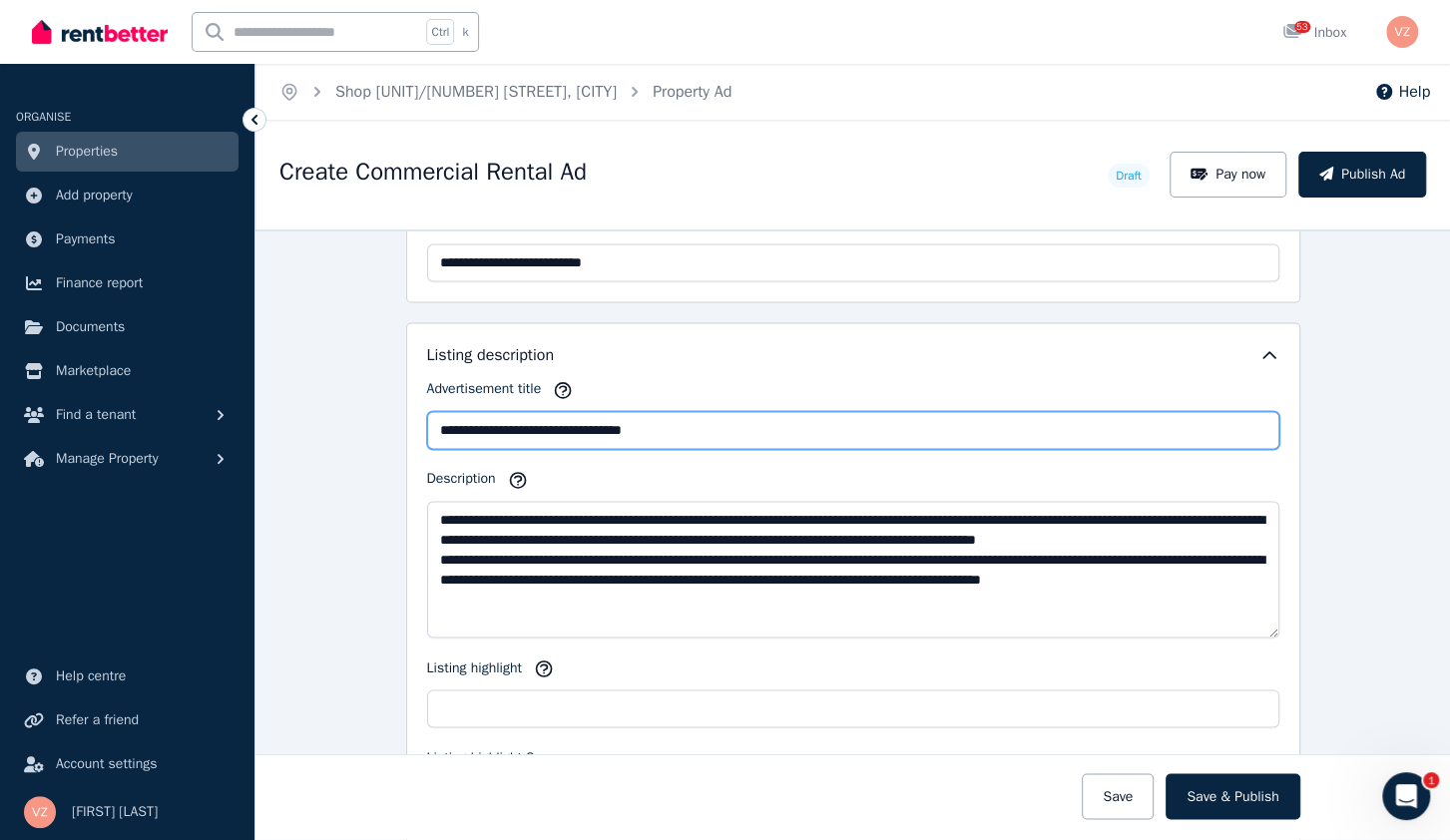 click on "**********" at bounding box center [853, 430] 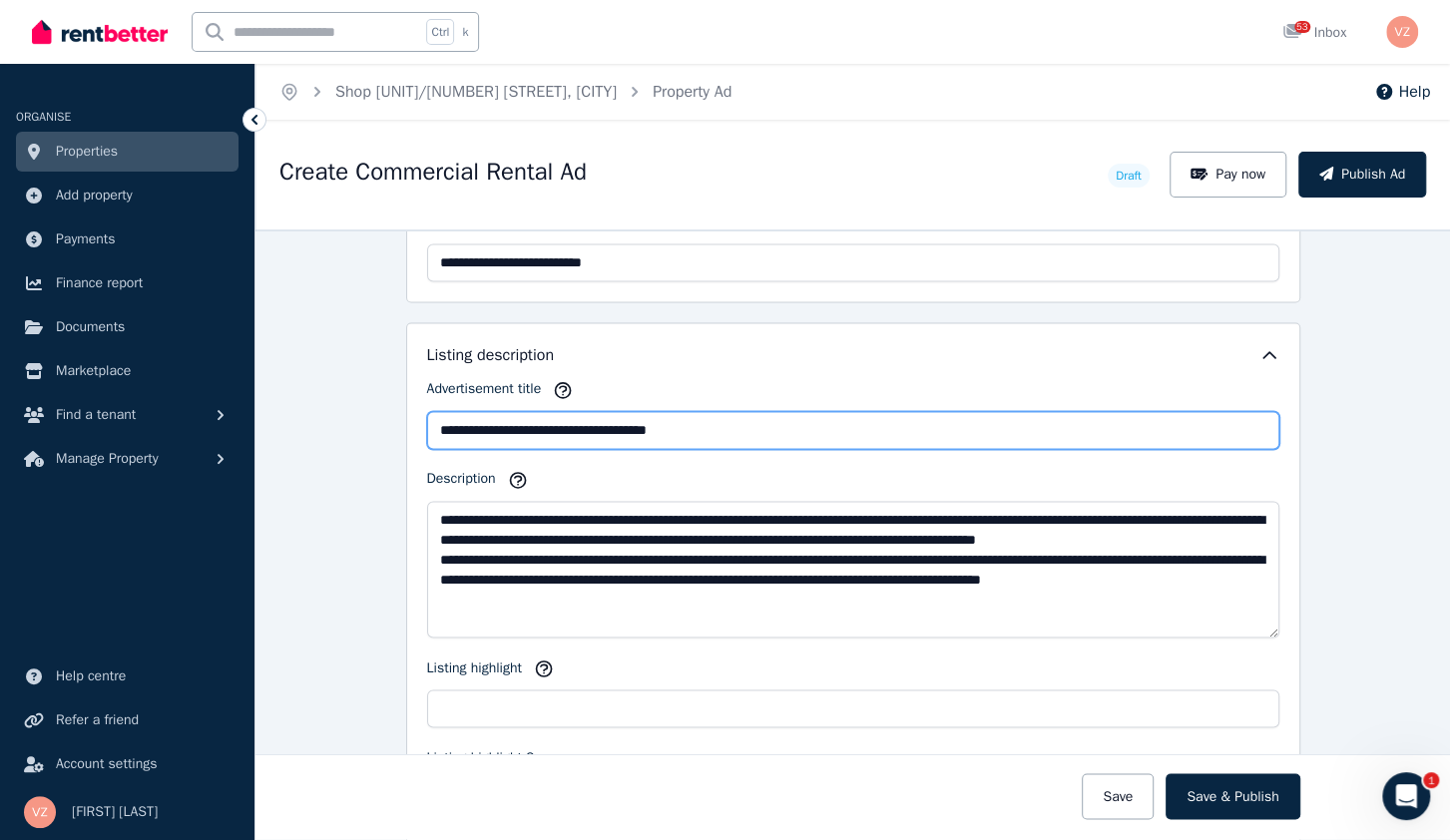 drag, startPoint x: 635, startPoint y: 418, endPoint x: 603, endPoint y: 416, distance: 32.06244 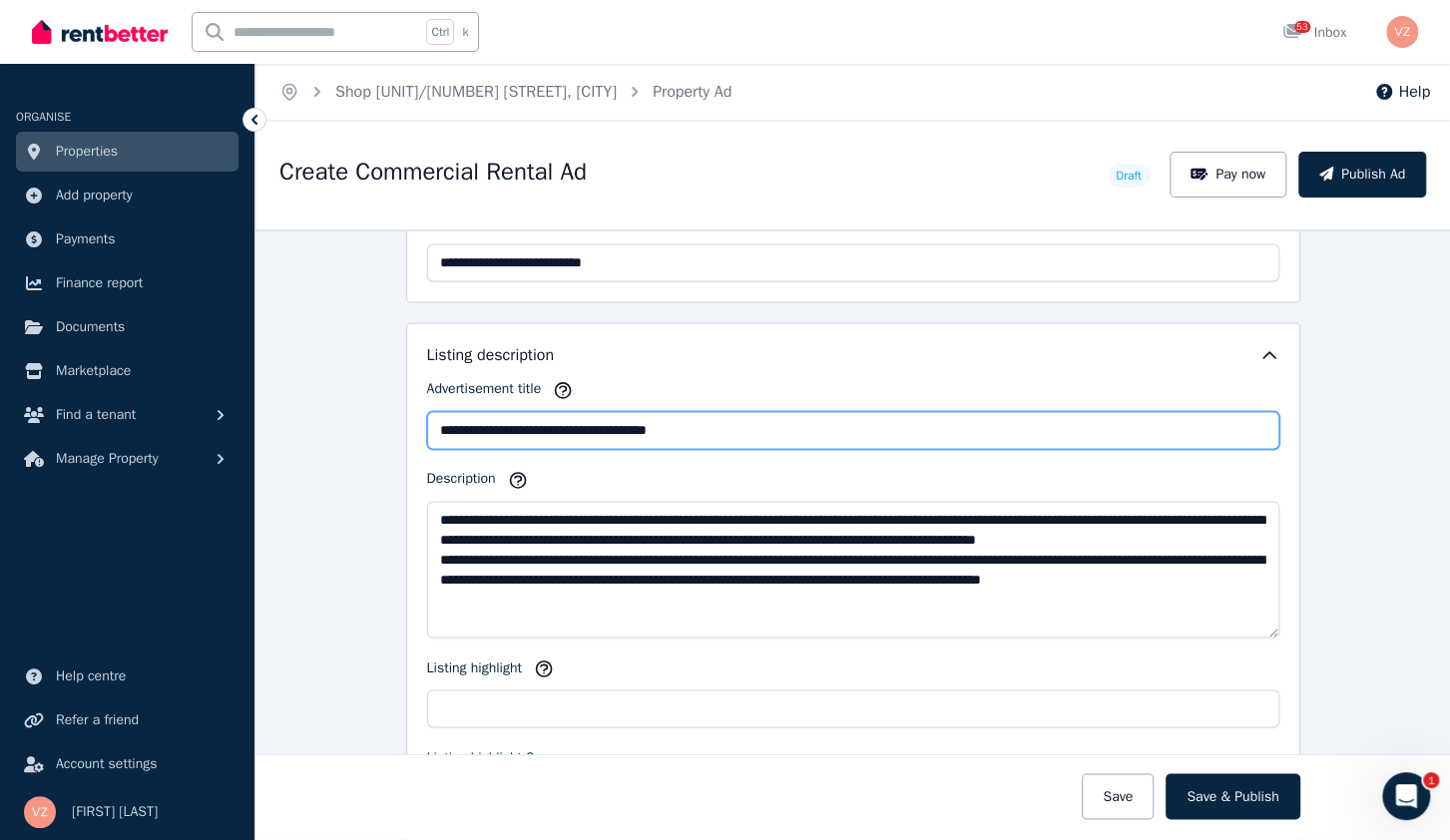 click on "**********" at bounding box center [853, 430] 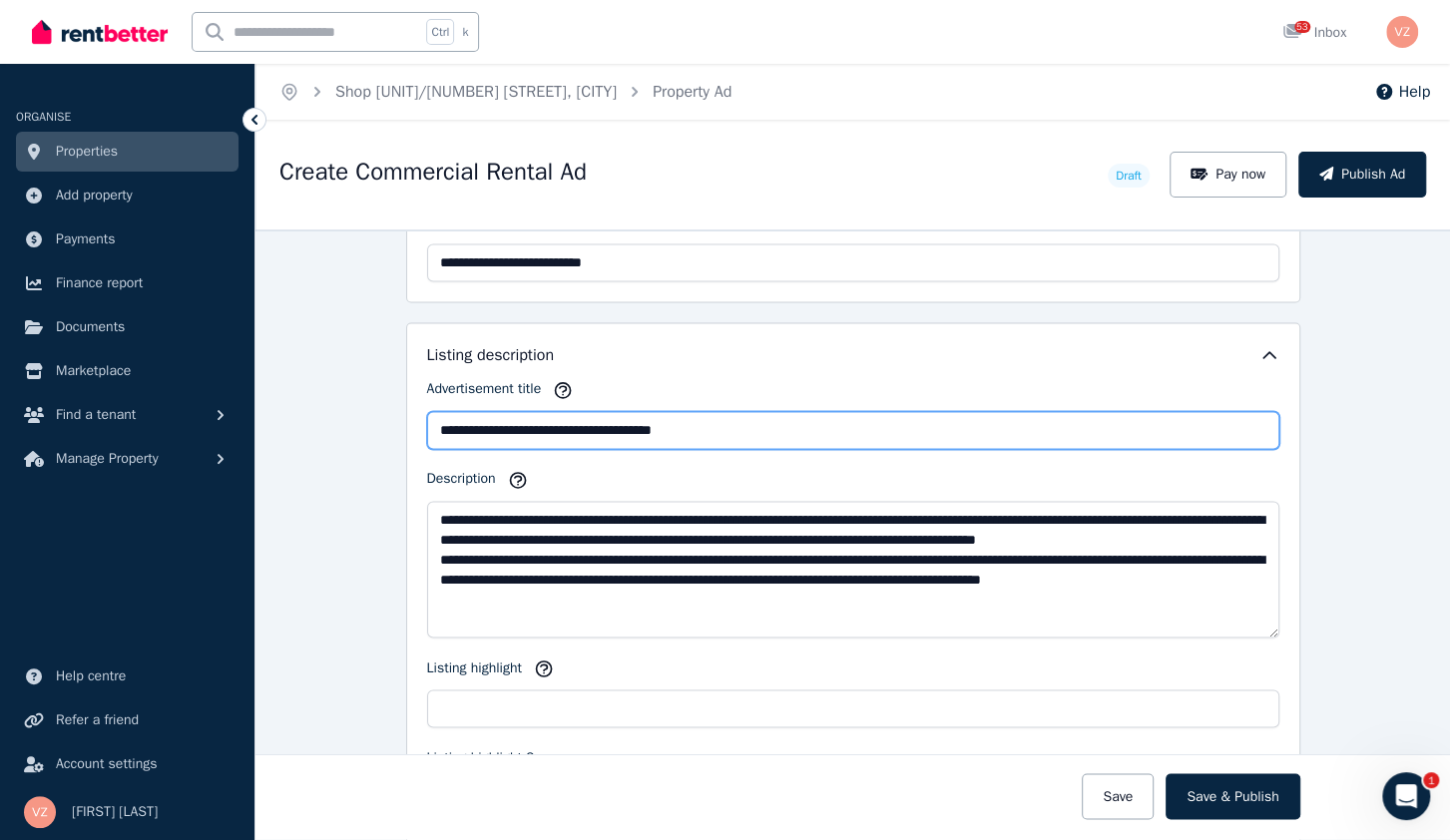 click on "**********" at bounding box center (853, 430) 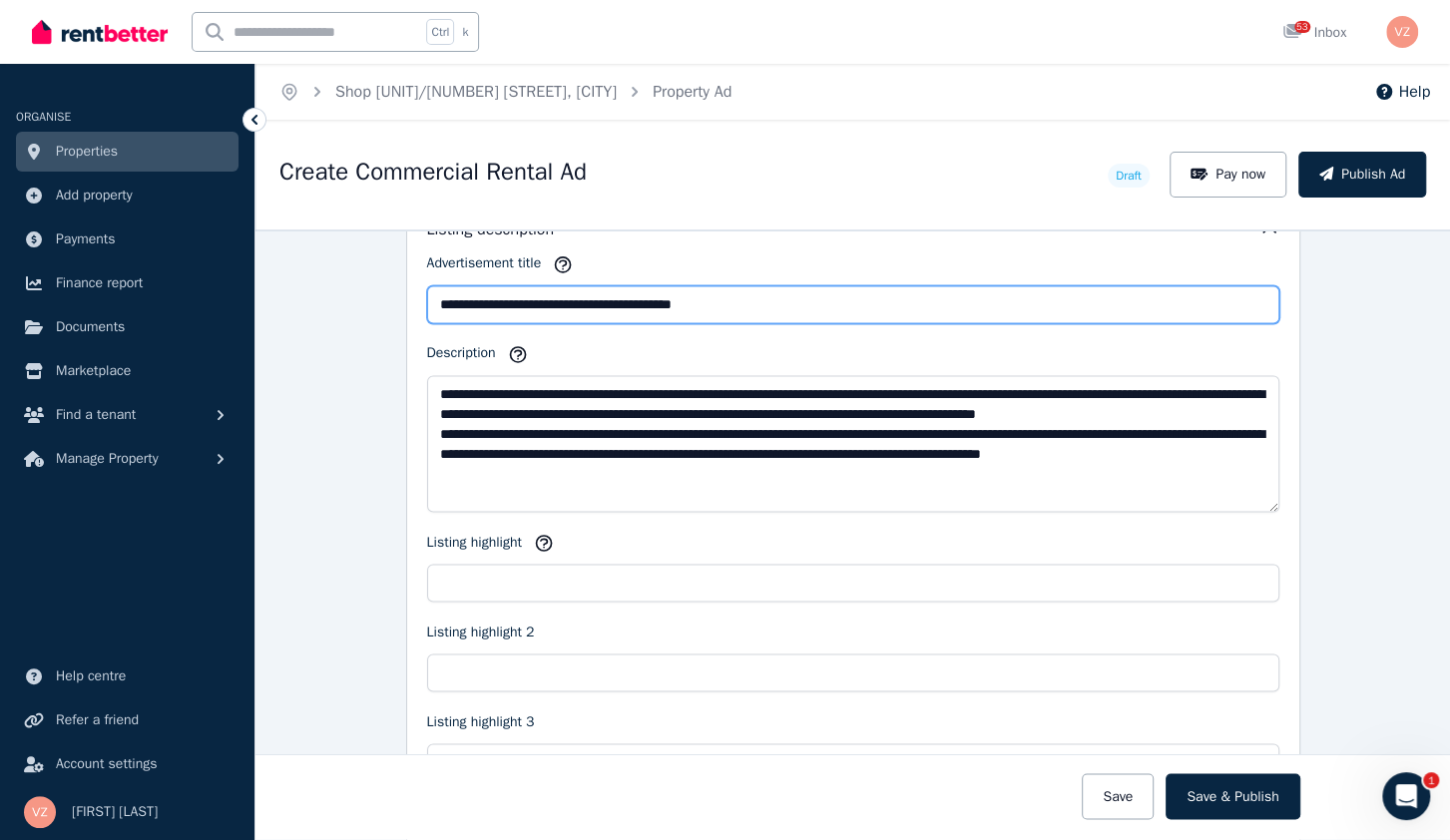 scroll, scrollTop: 1915, scrollLeft: 0, axis: vertical 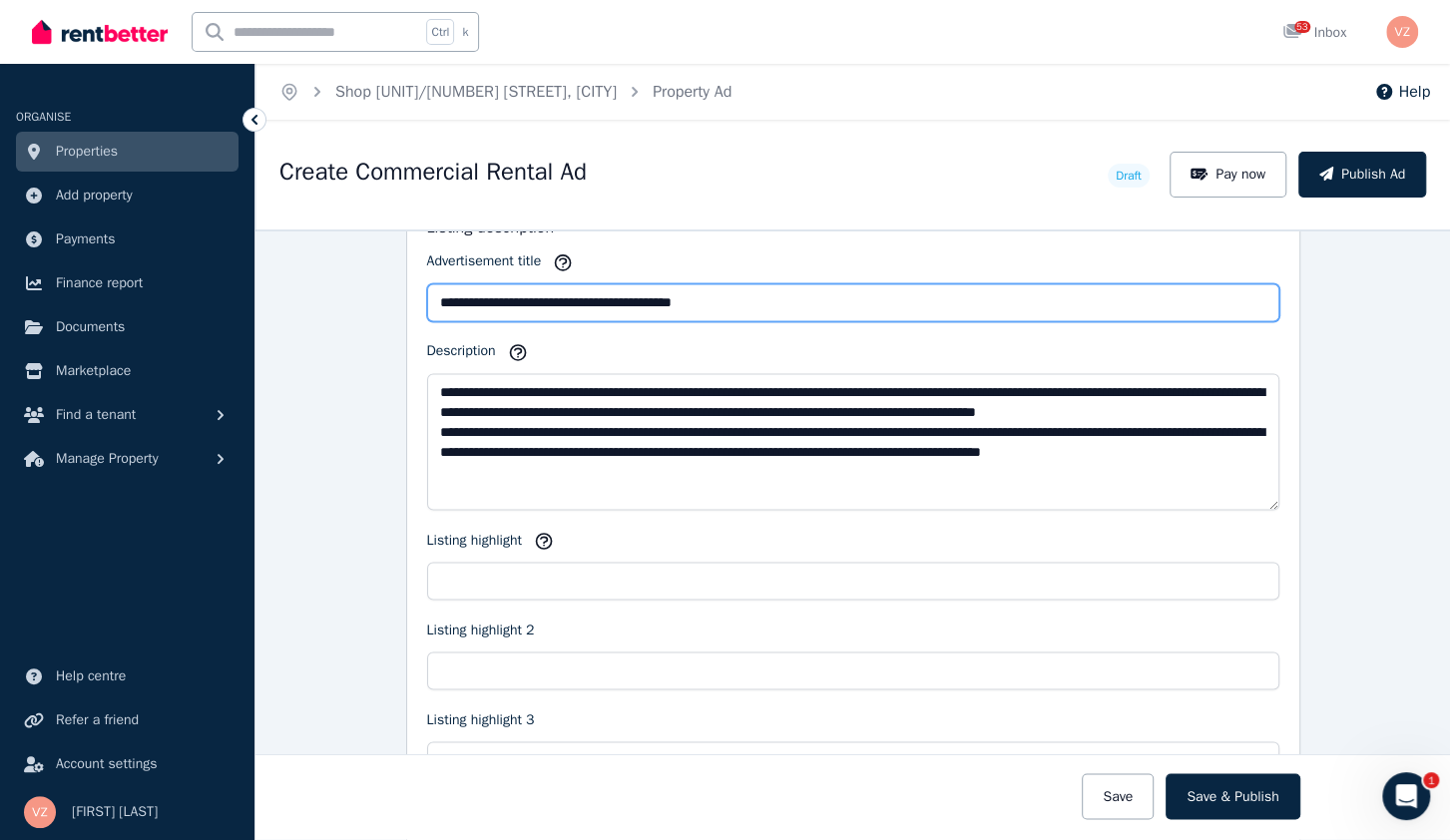 type on "**********" 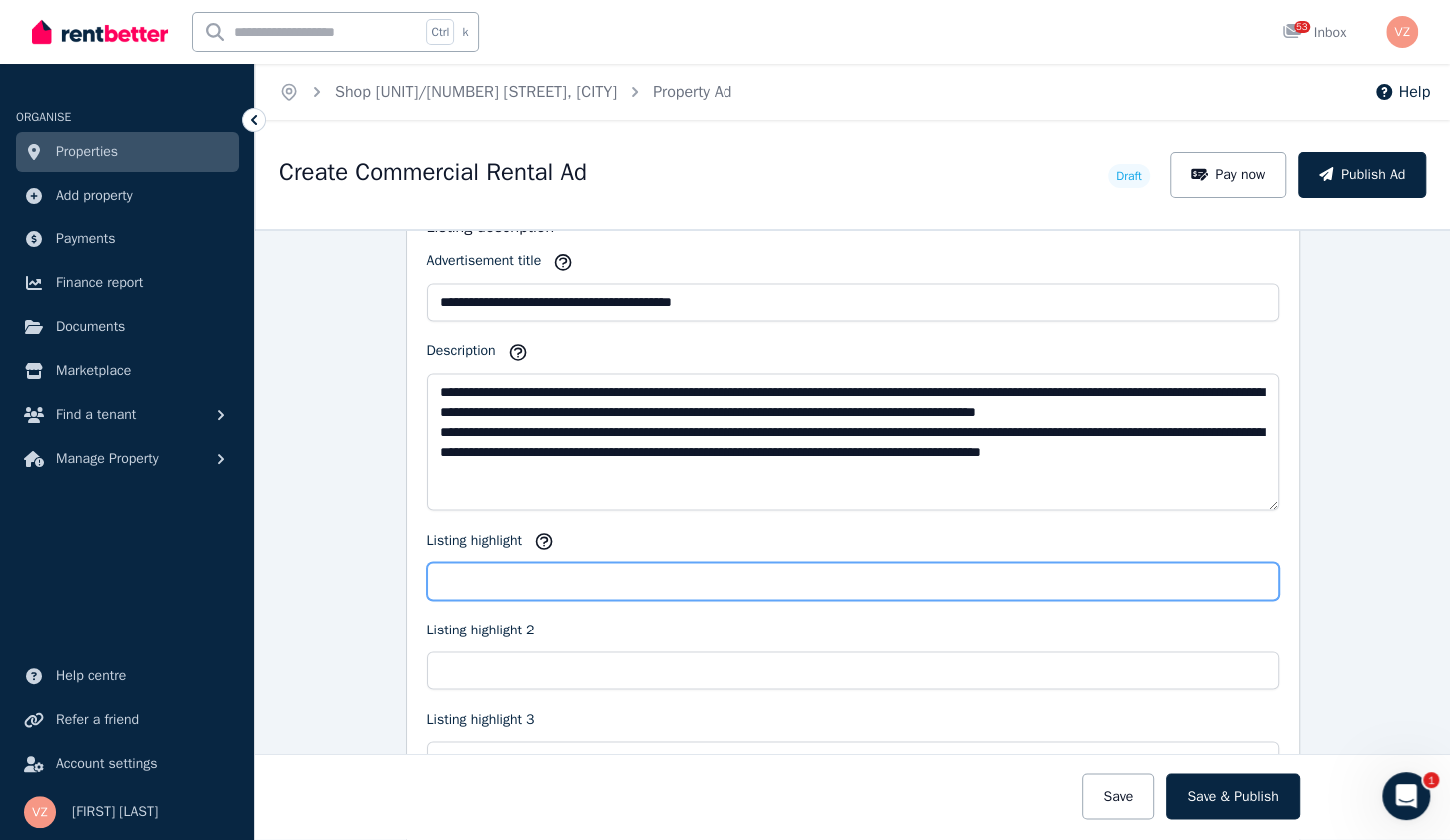 click on "Listing highlight" at bounding box center (853, 581) 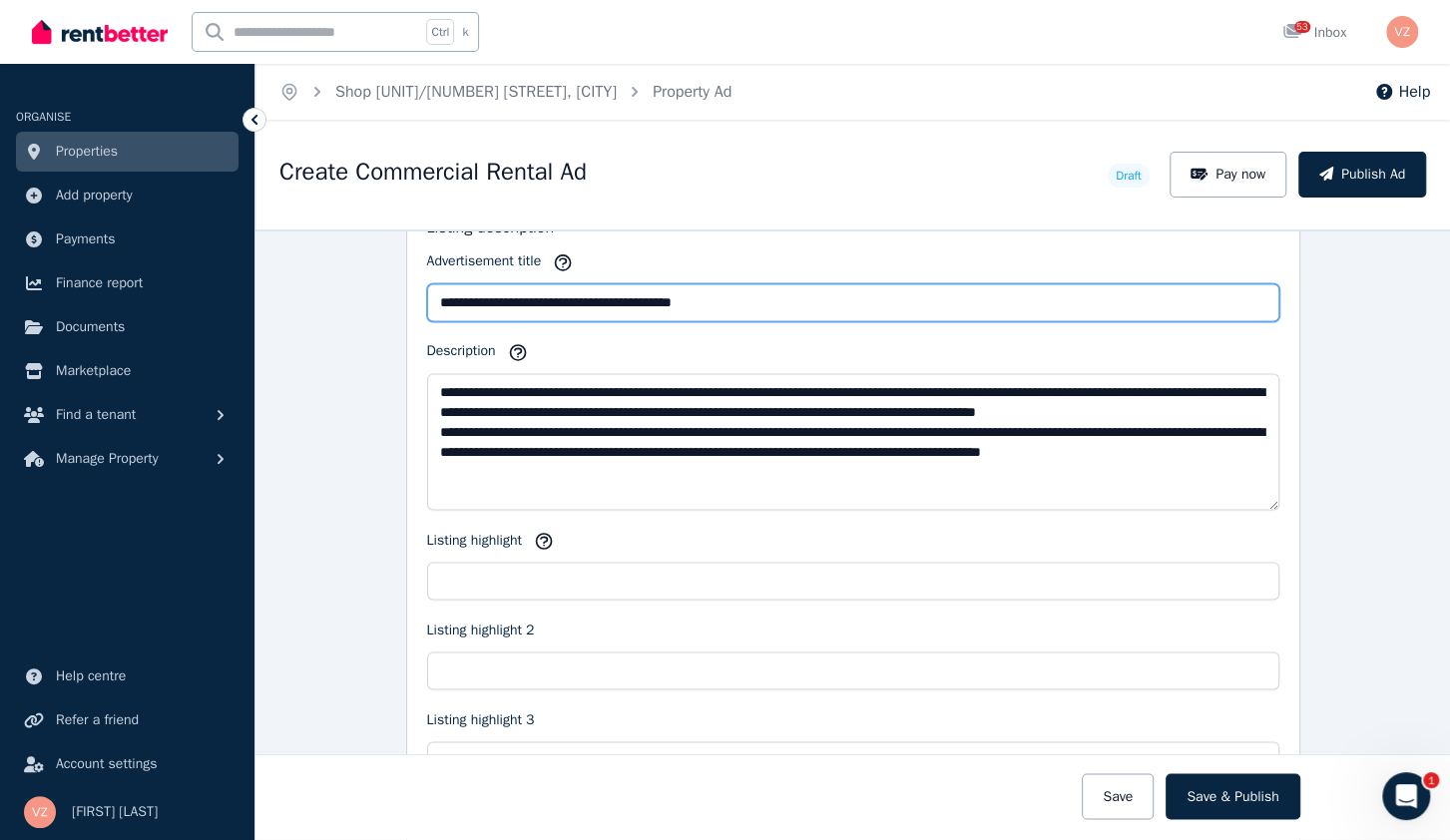 click on "**********" at bounding box center (853, 302) 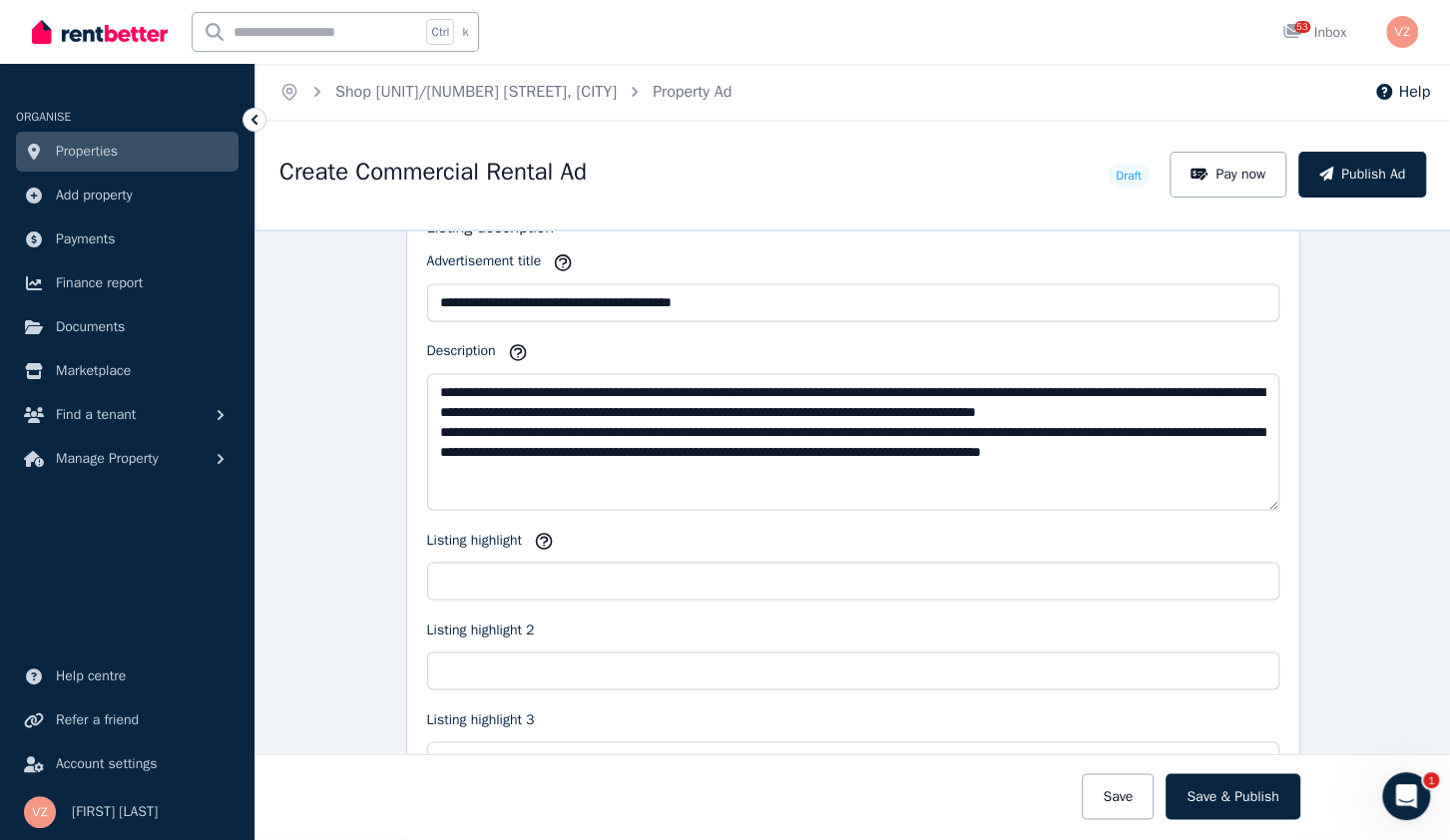 drag, startPoint x: 661, startPoint y: 589, endPoint x: 820, endPoint y: 587, distance: 159.0126 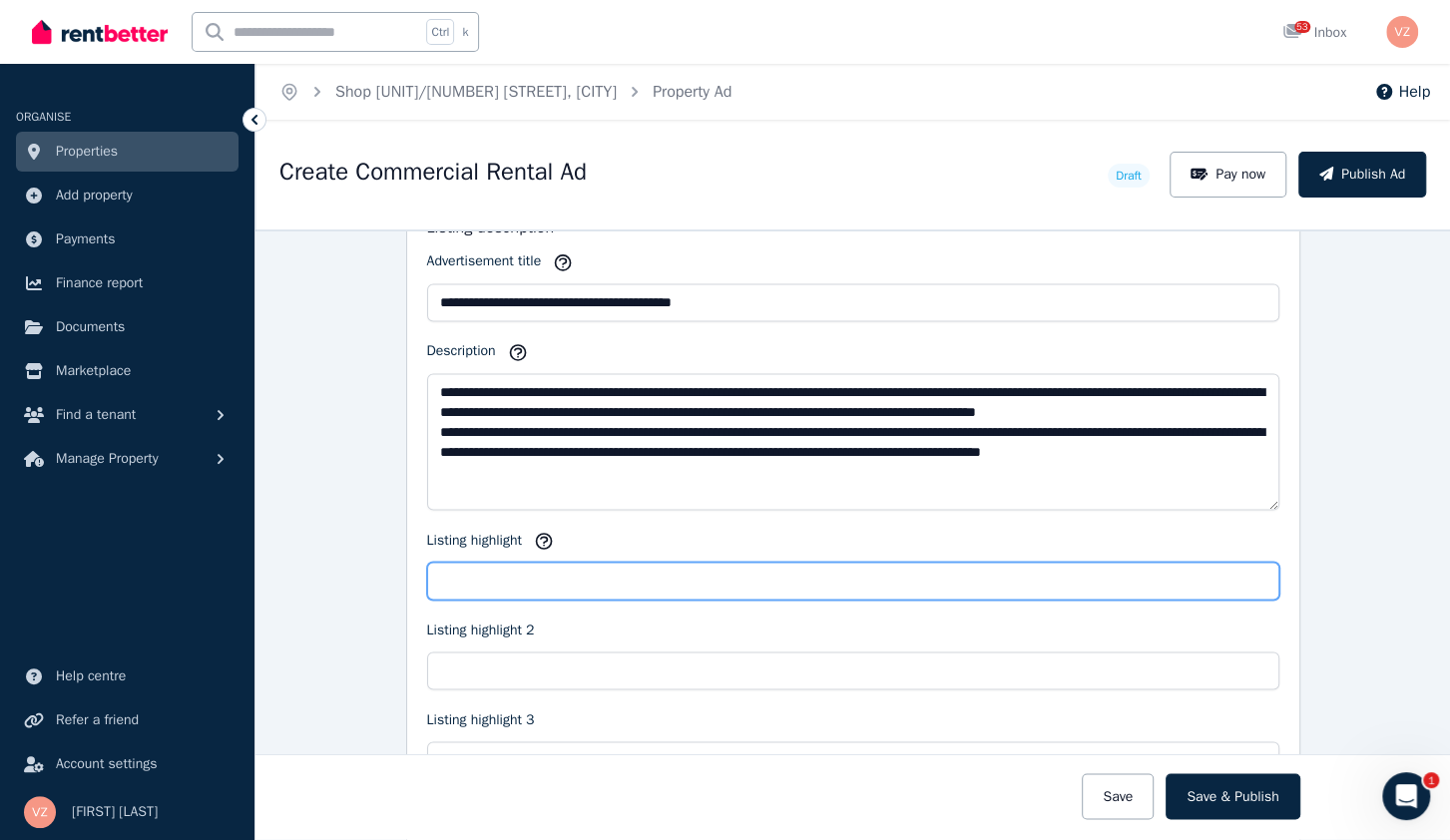 click on "Listing highlight" at bounding box center [853, 581] 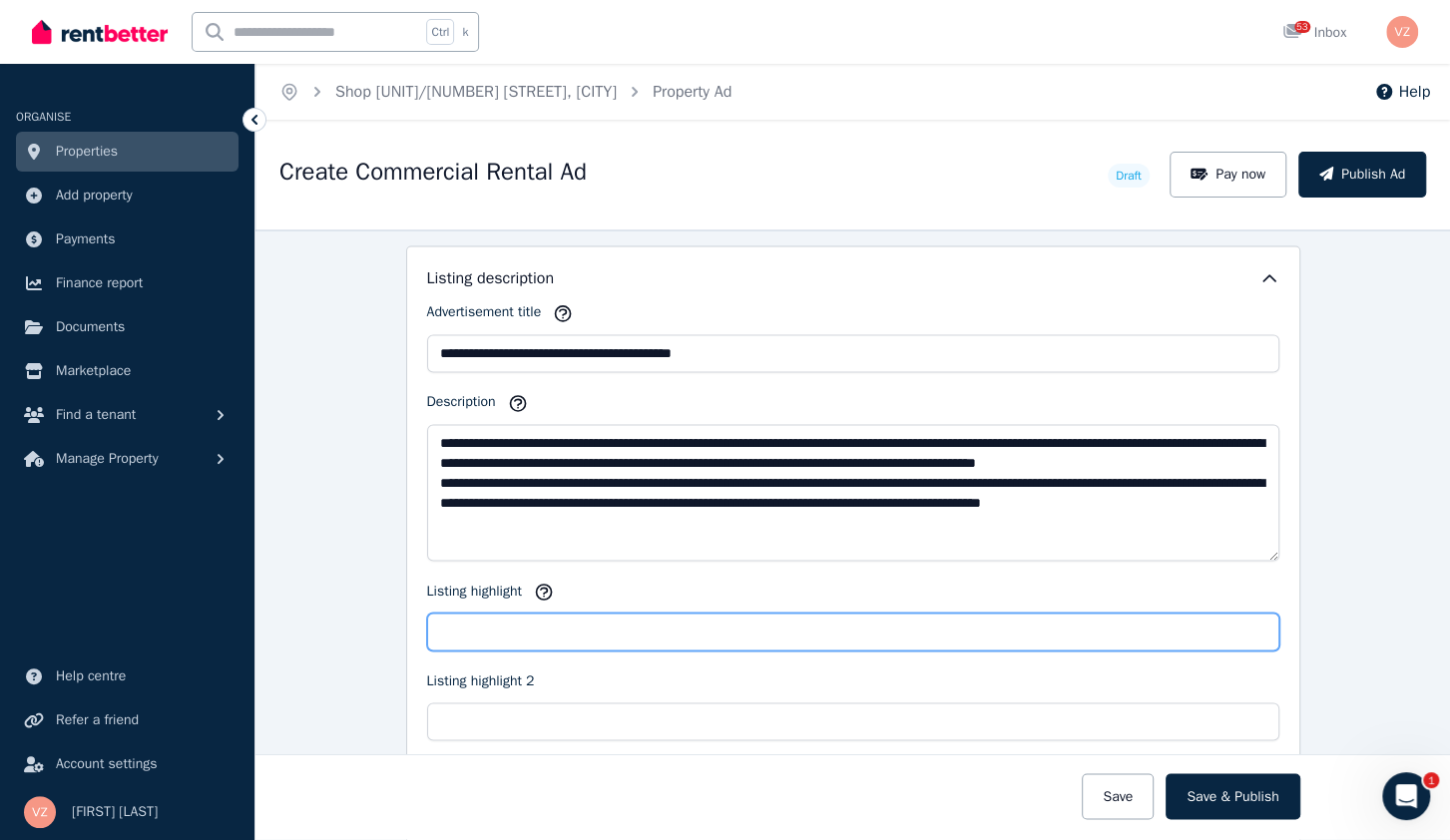 scroll, scrollTop: 1788, scrollLeft: 0, axis: vertical 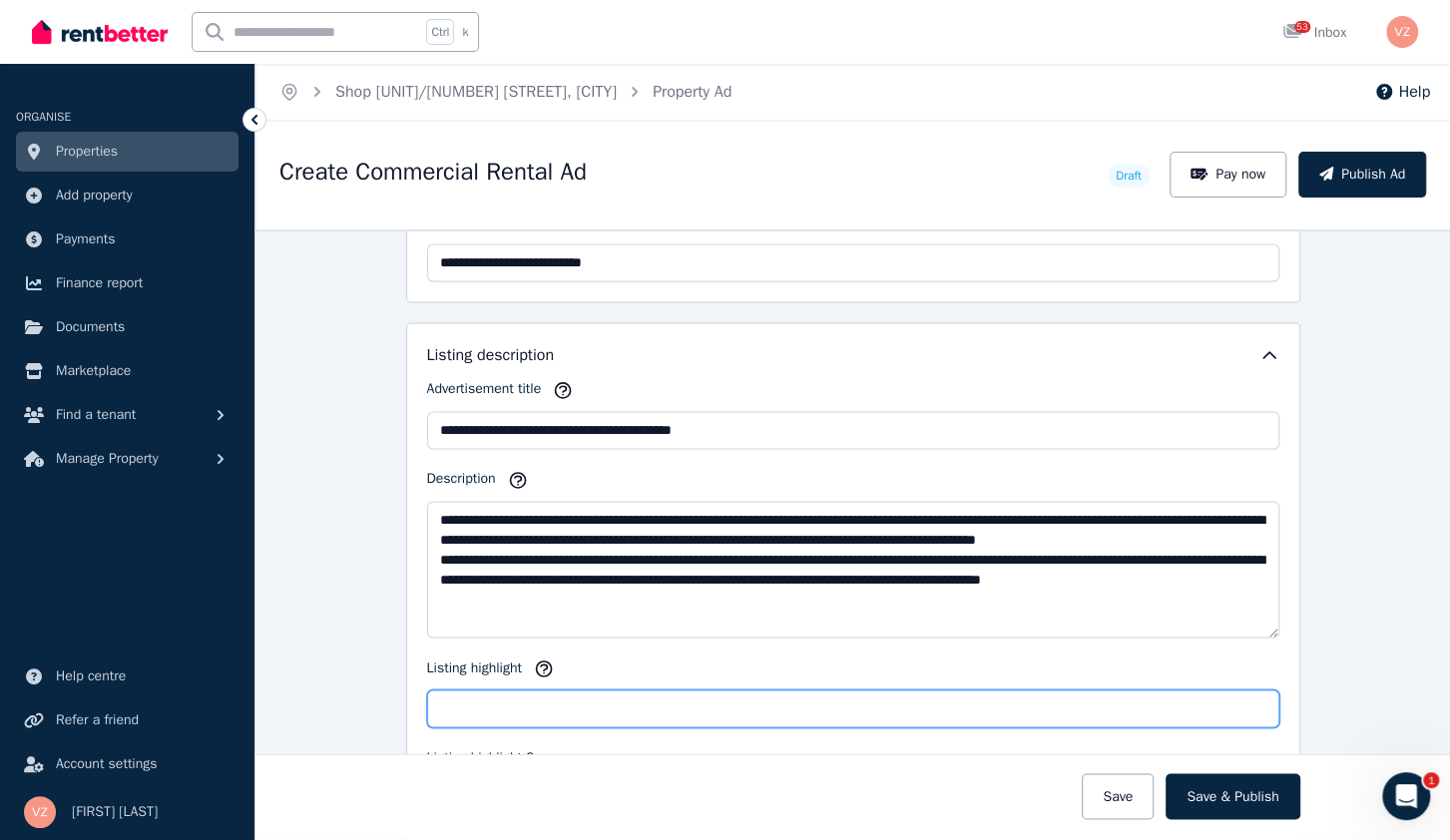 click on "Listing highlight" at bounding box center [853, 708] 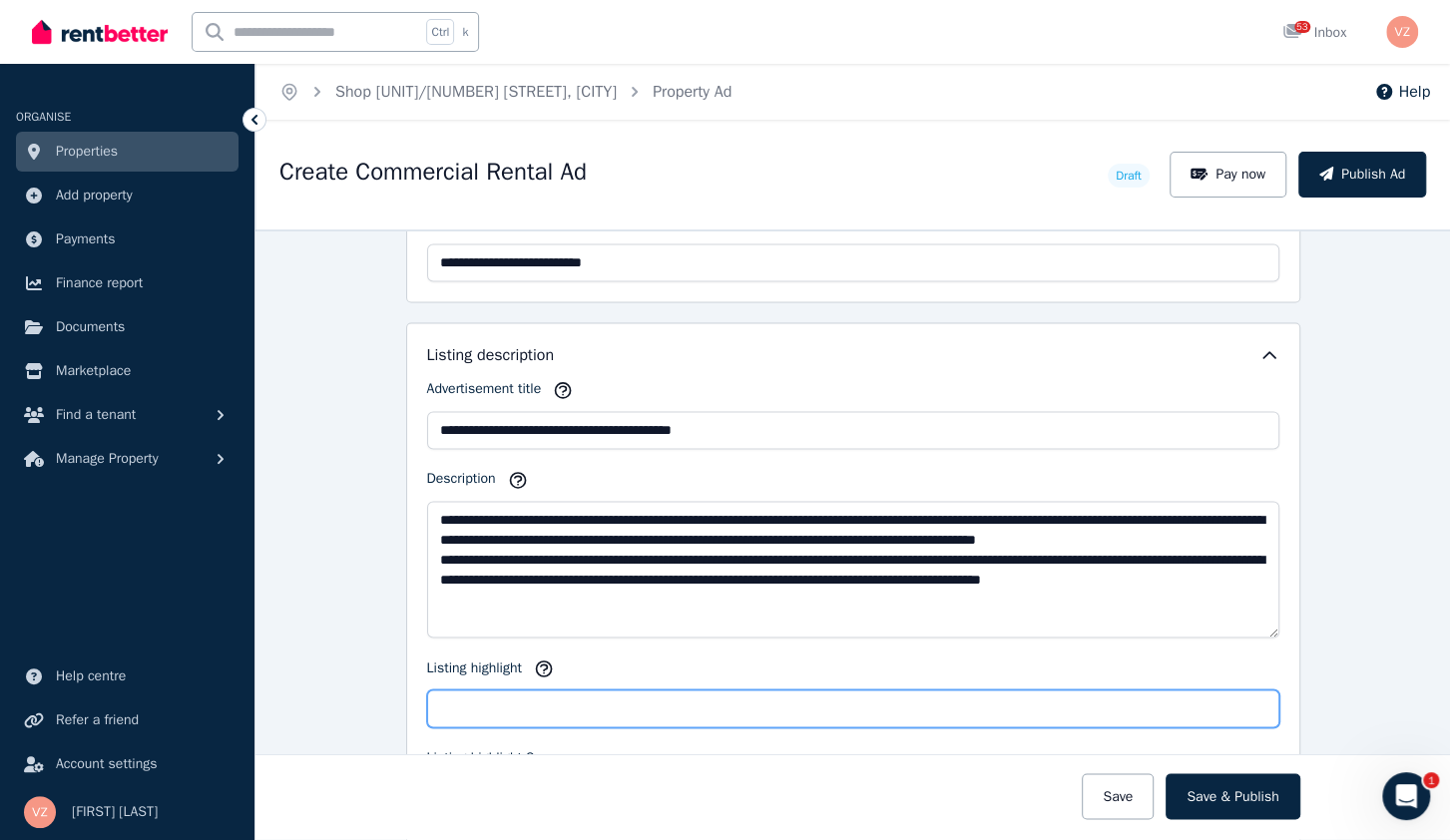 paste on "**********" 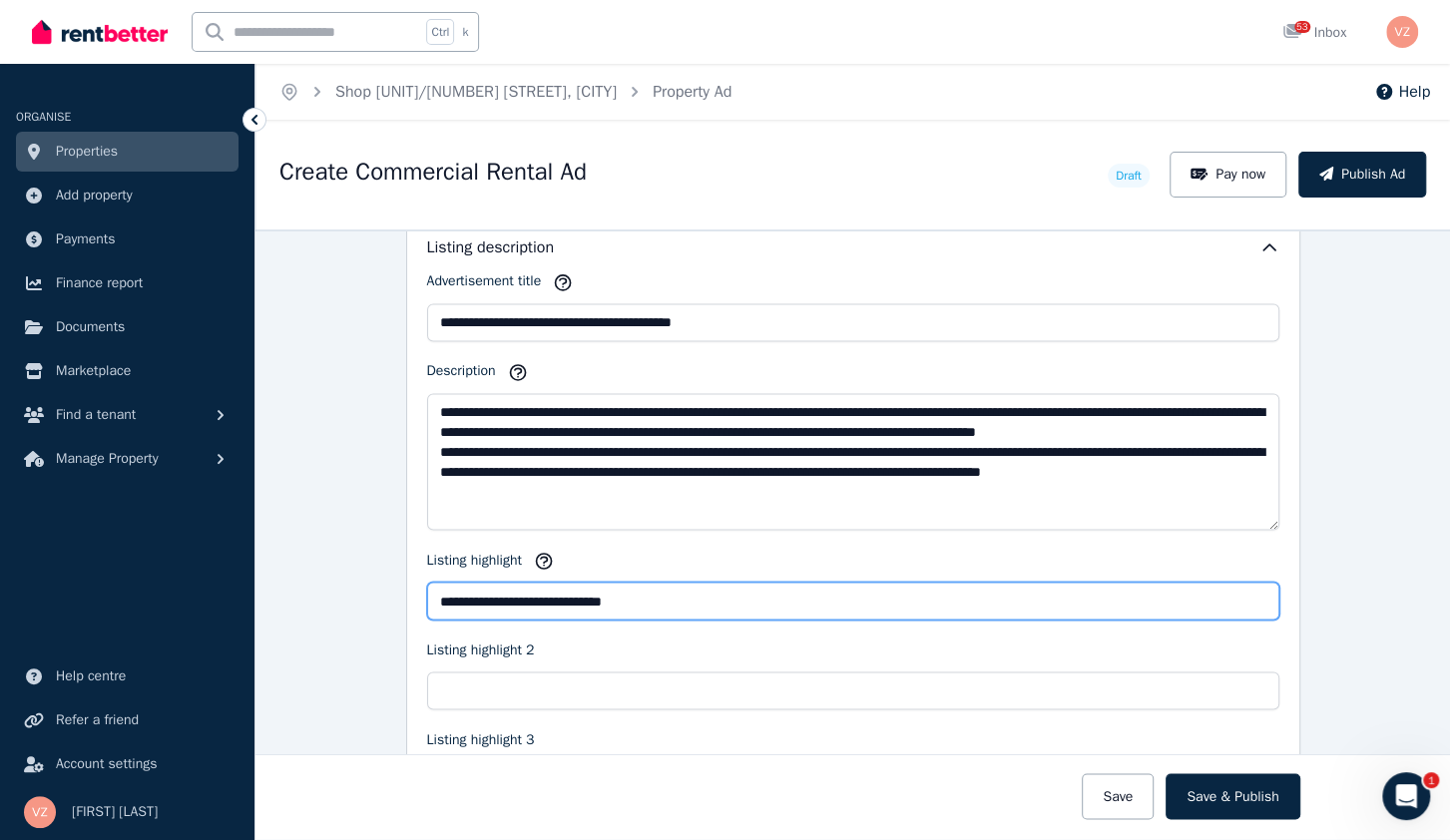 scroll, scrollTop: 2043, scrollLeft: 0, axis: vertical 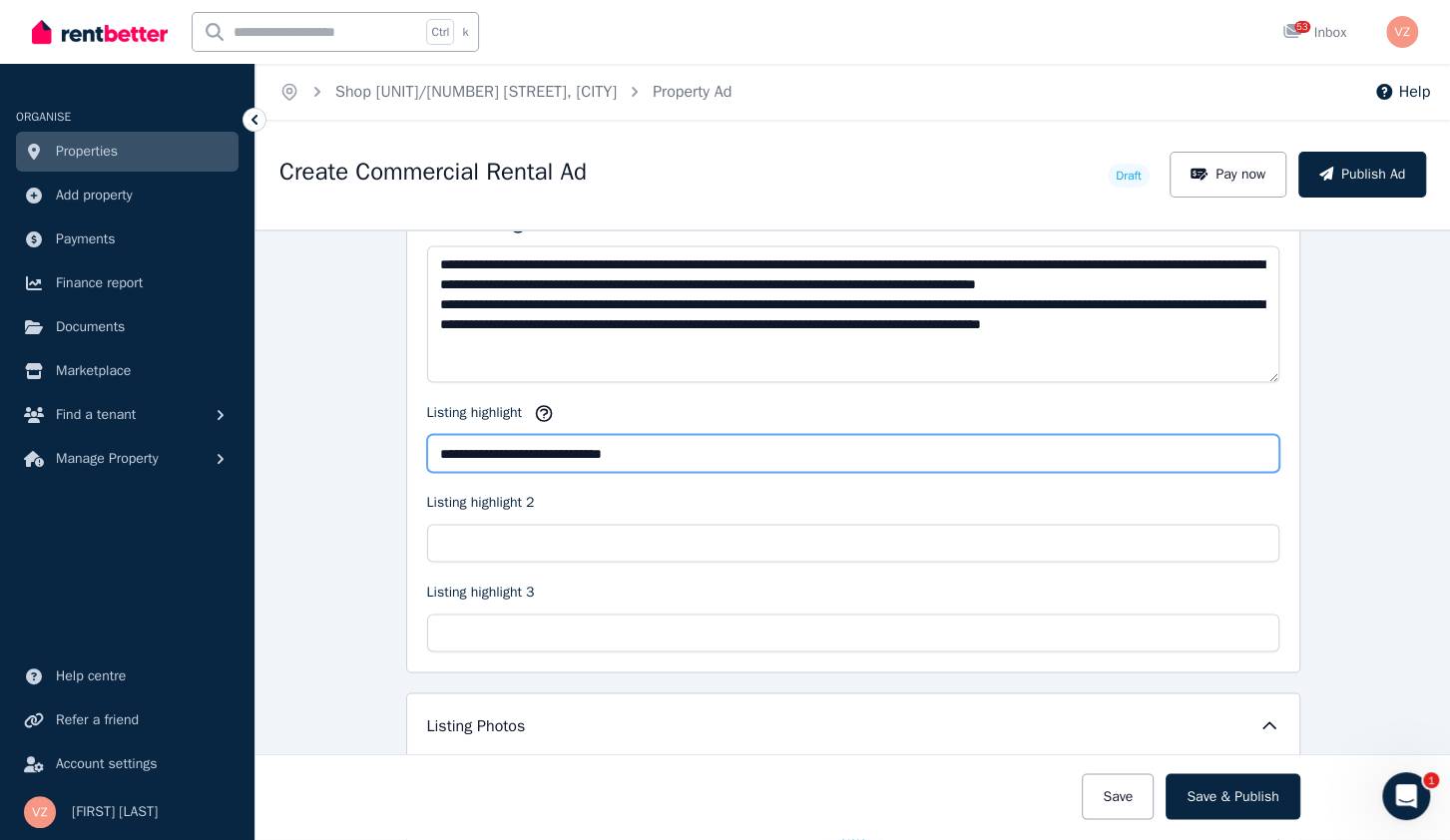 drag, startPoint x: 676, startPoint y: 448, endPoint x: 406, endPoint y: 434, distance: 270.36272 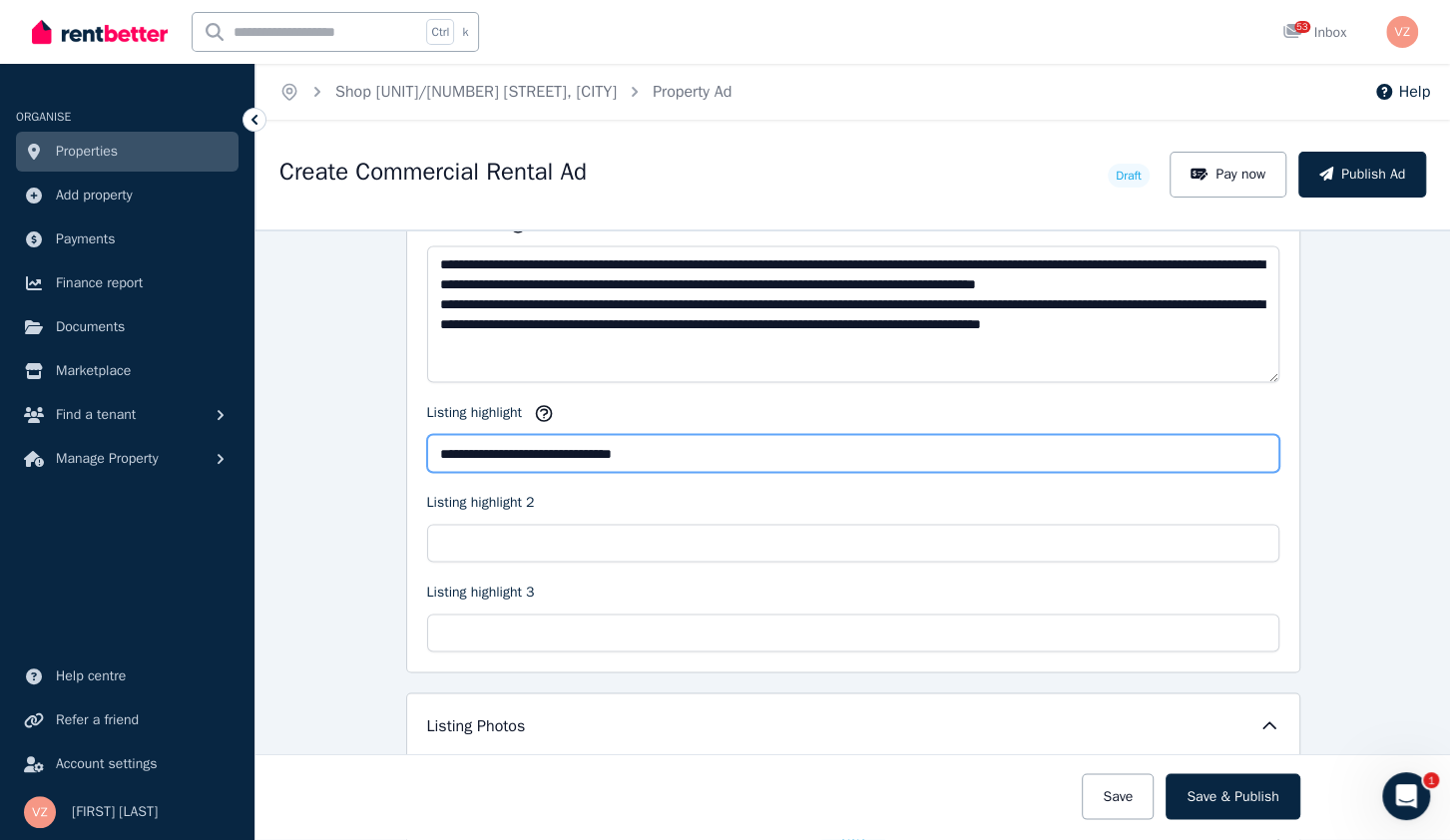 type on "**********" 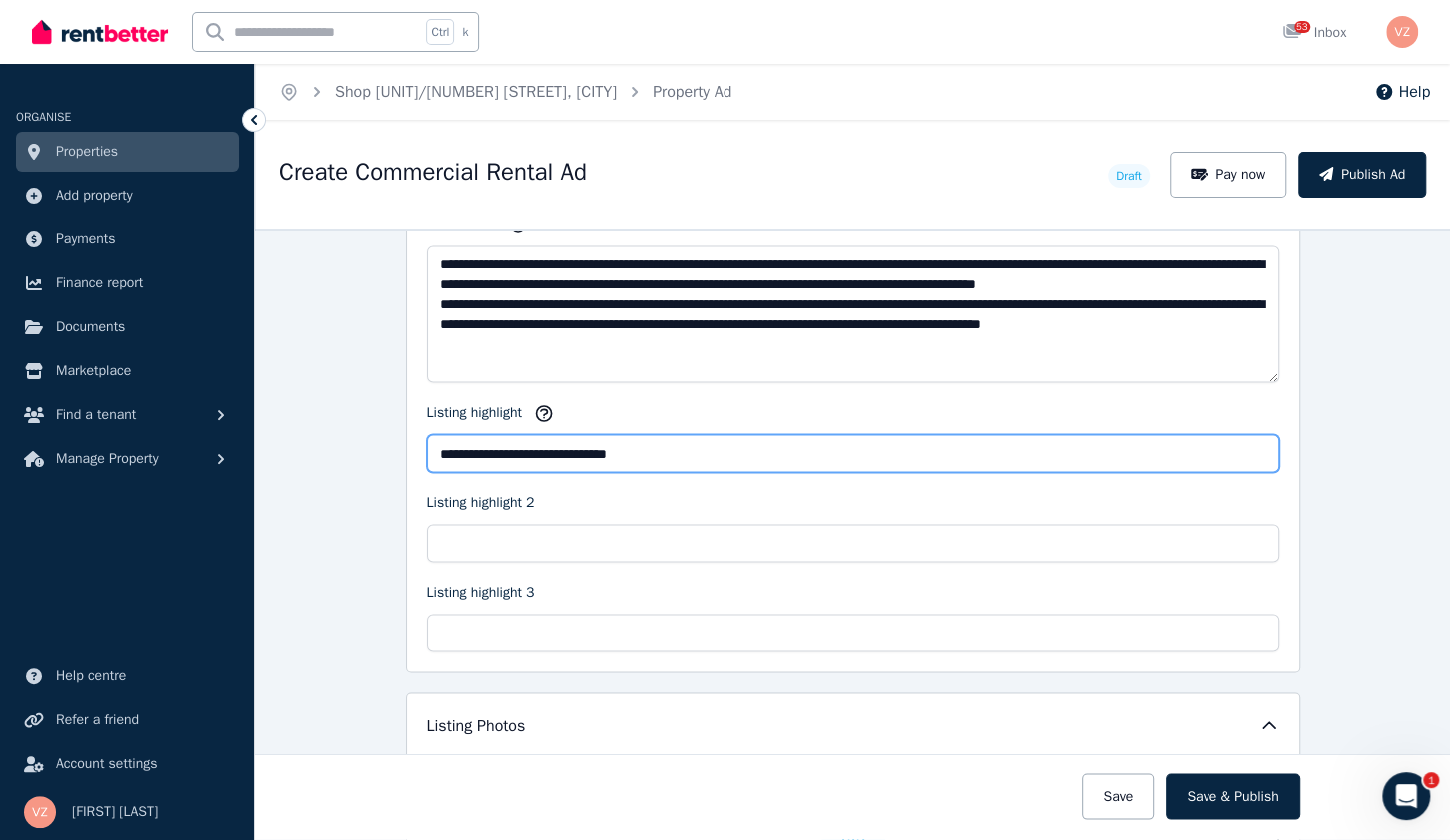 drag, startPoint x: 648, startPoint y: 446, endPoint x: 665, endPoint y: 438, distance: 18.788294 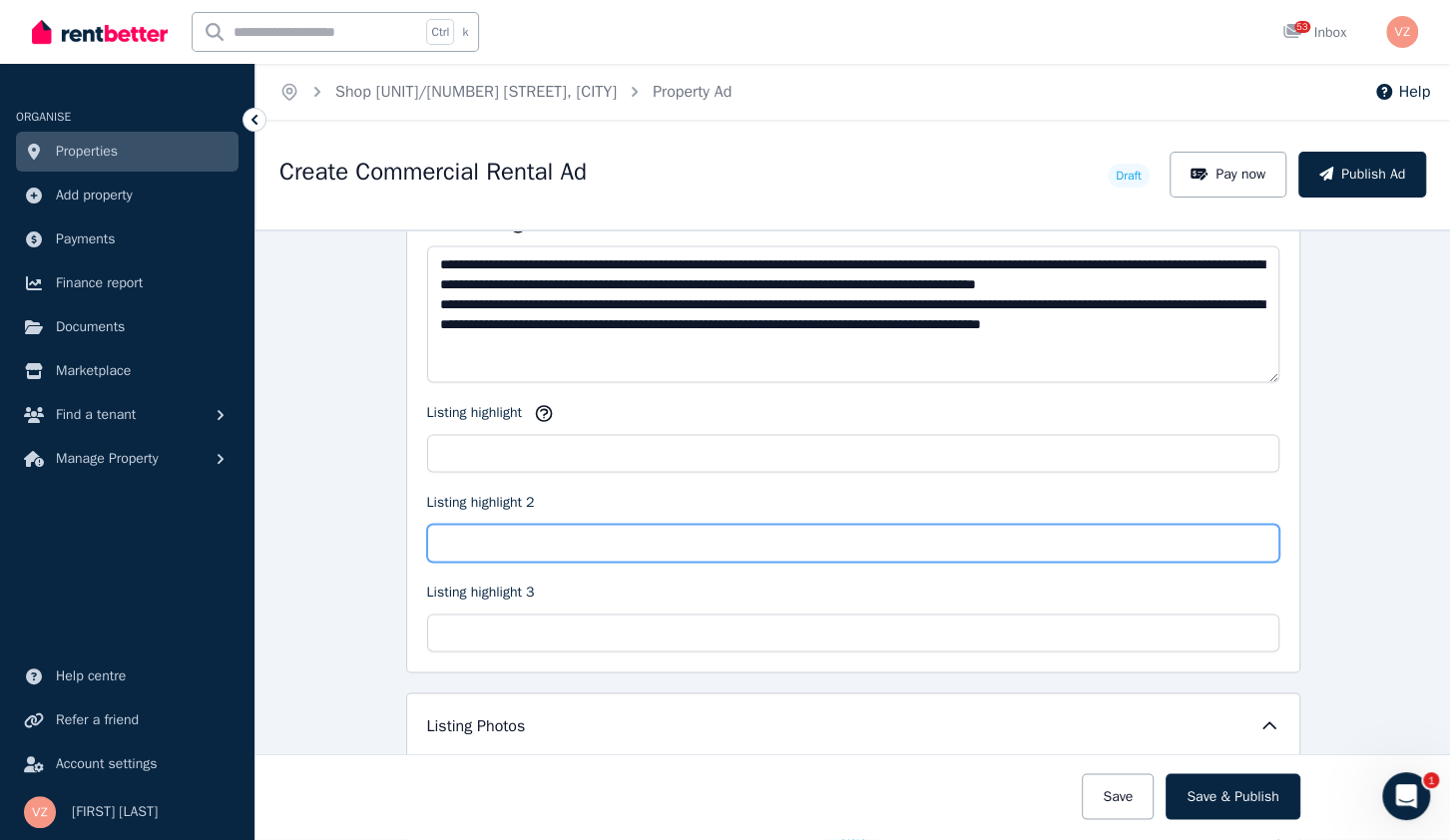 click on "Listing highlight 2" at bounding box center (853, 543) 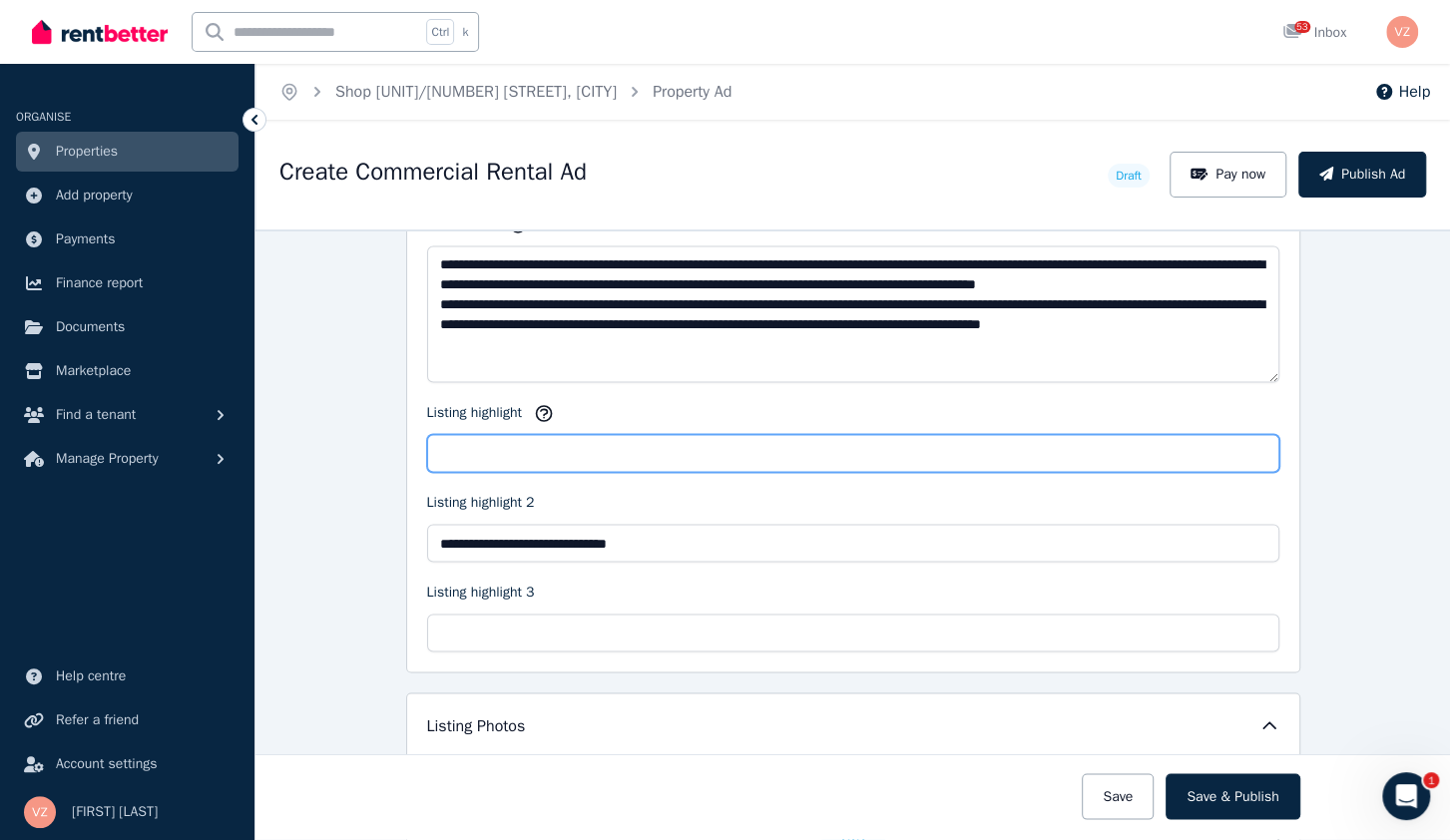 drag, startPoint x: 499, startPoint y: 446, endPoint x: 524, endPoint y: 452, distance: 25.70992 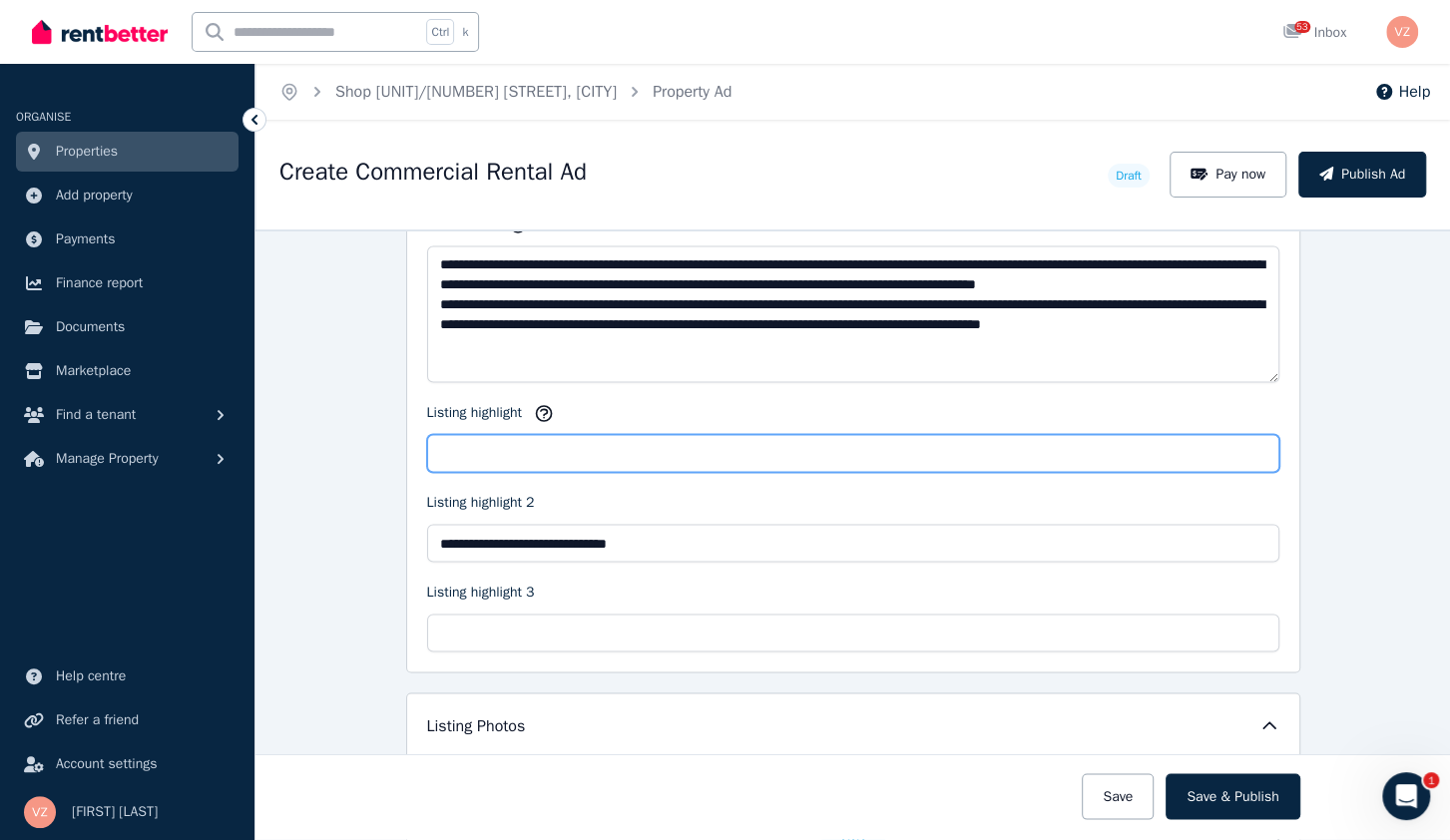 click on "Listing highlight" at bounding box center [853, 453] 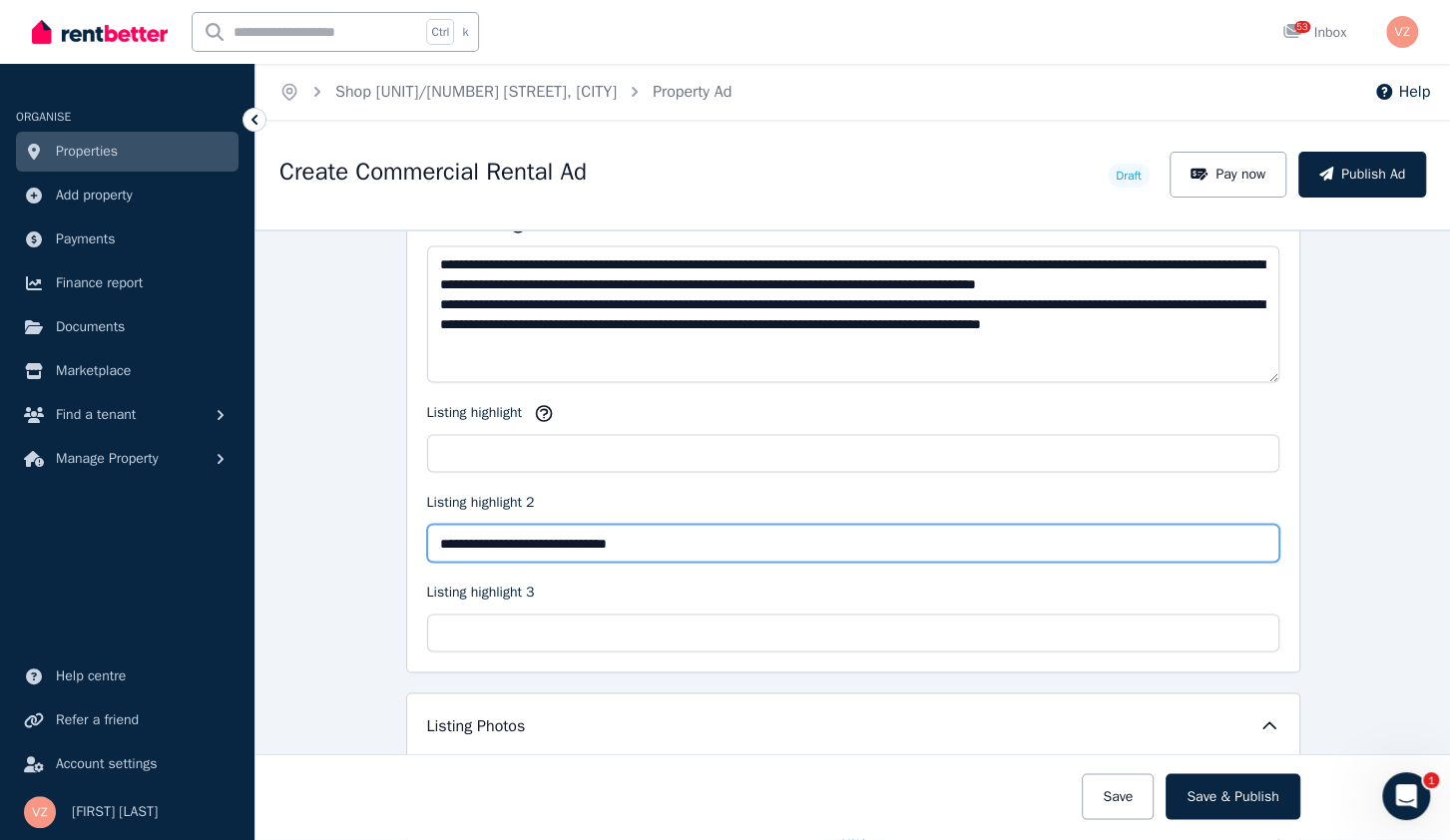 click on "**********" at bounding box center [853, 543] 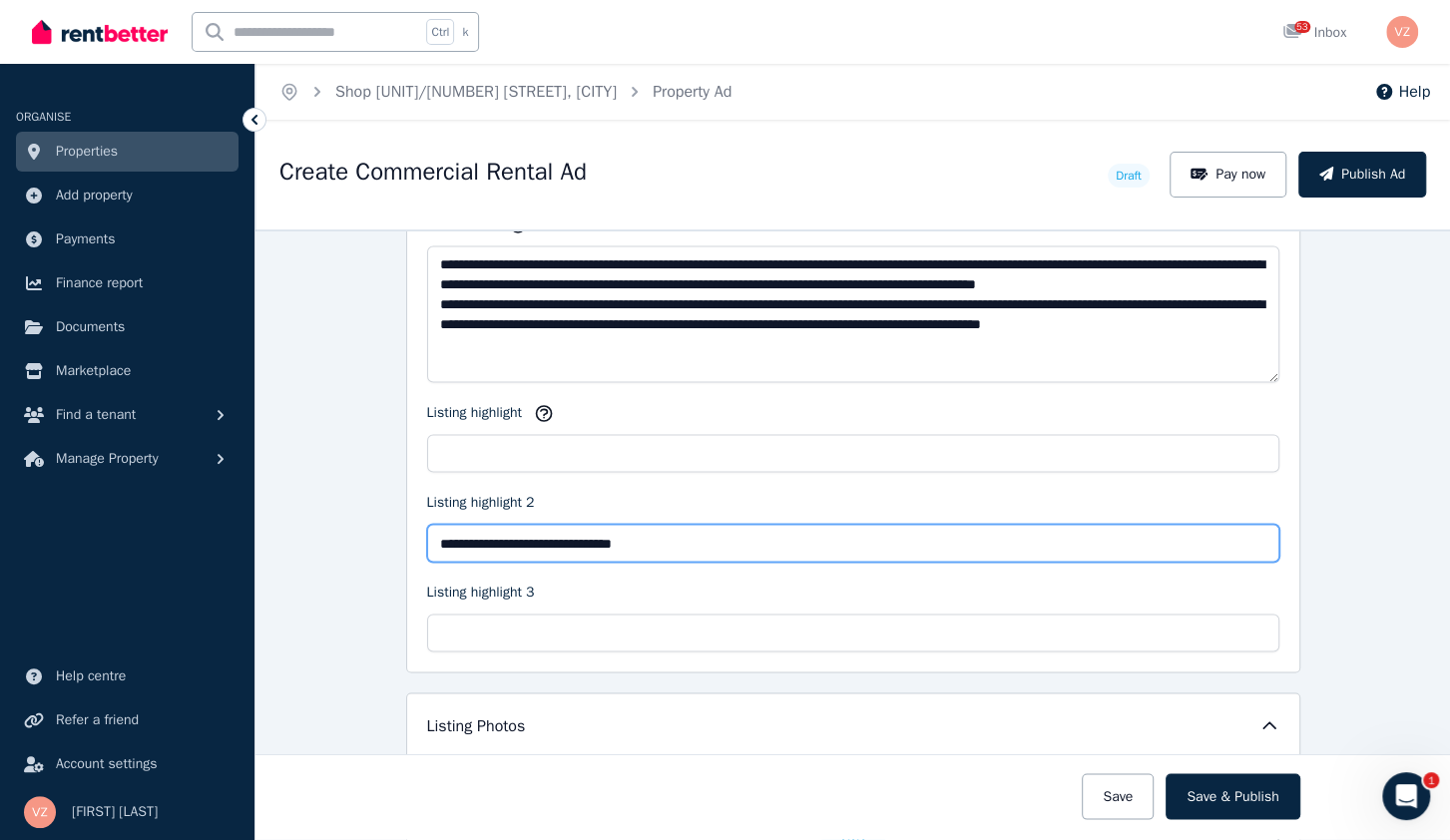 type on "**********" 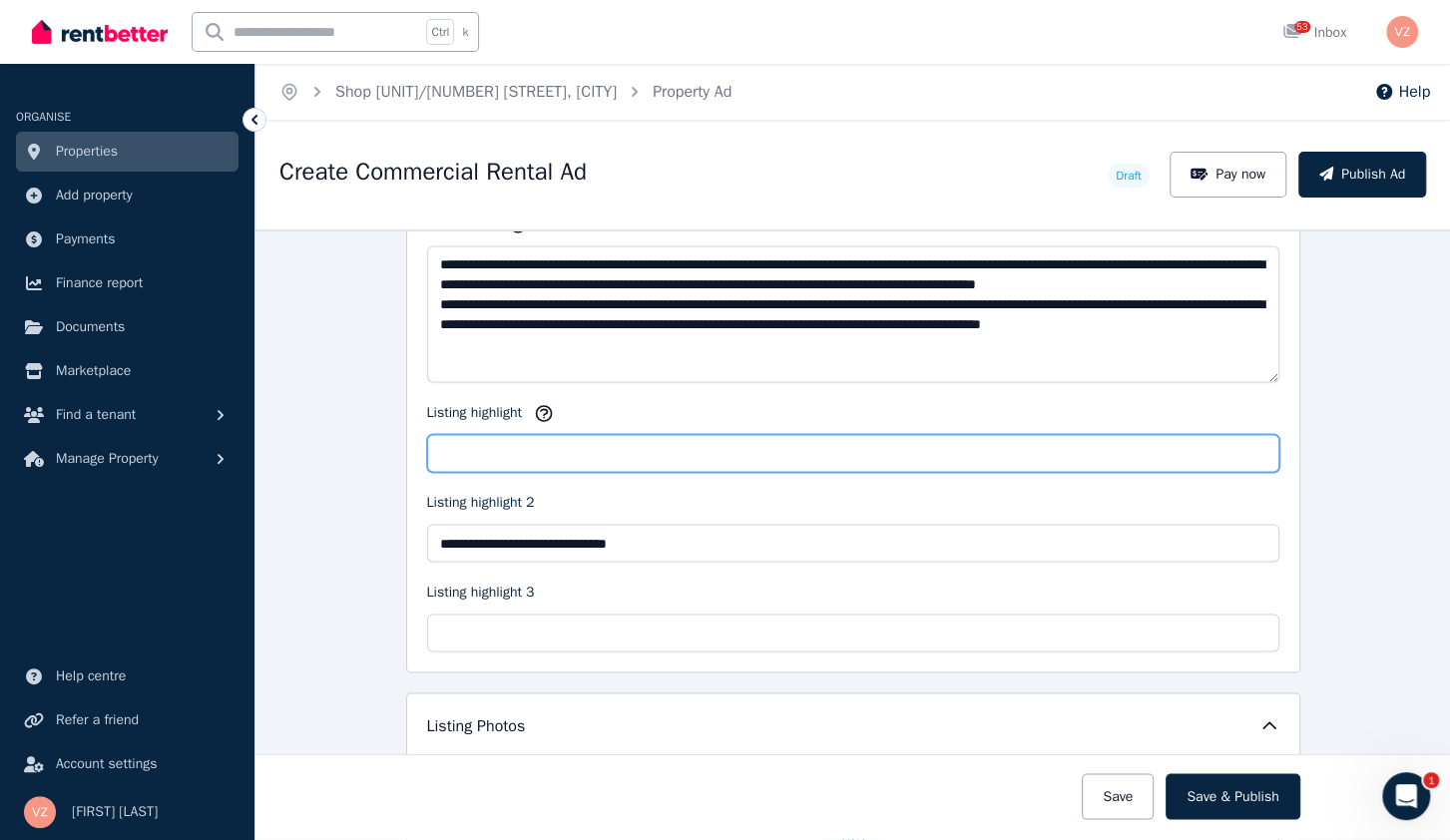 drag, startPoint x: 689, startPoint y: 434, endPoint x: 688, endPoint y: 424, distance: 10.049876 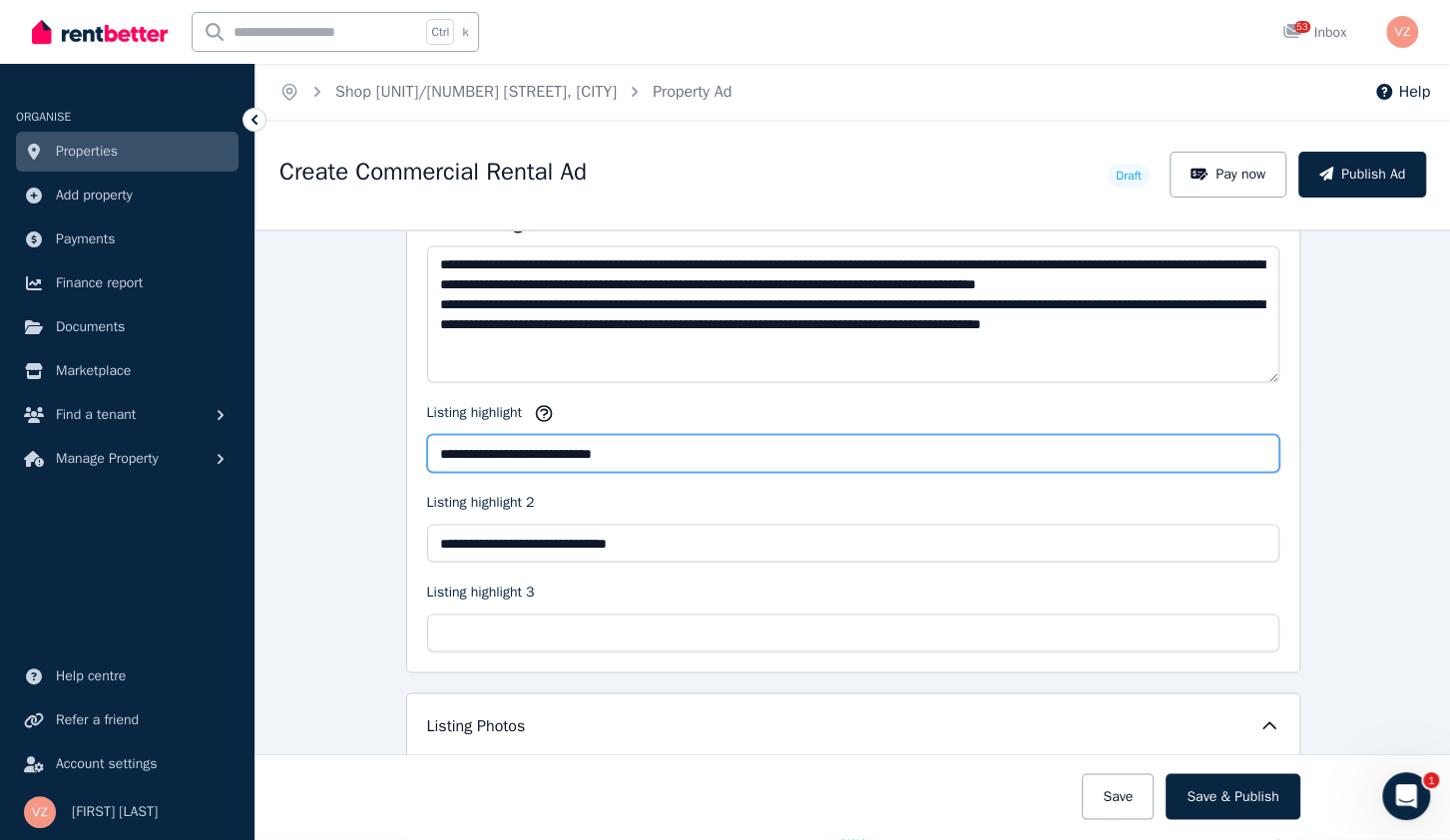 type on "**********" 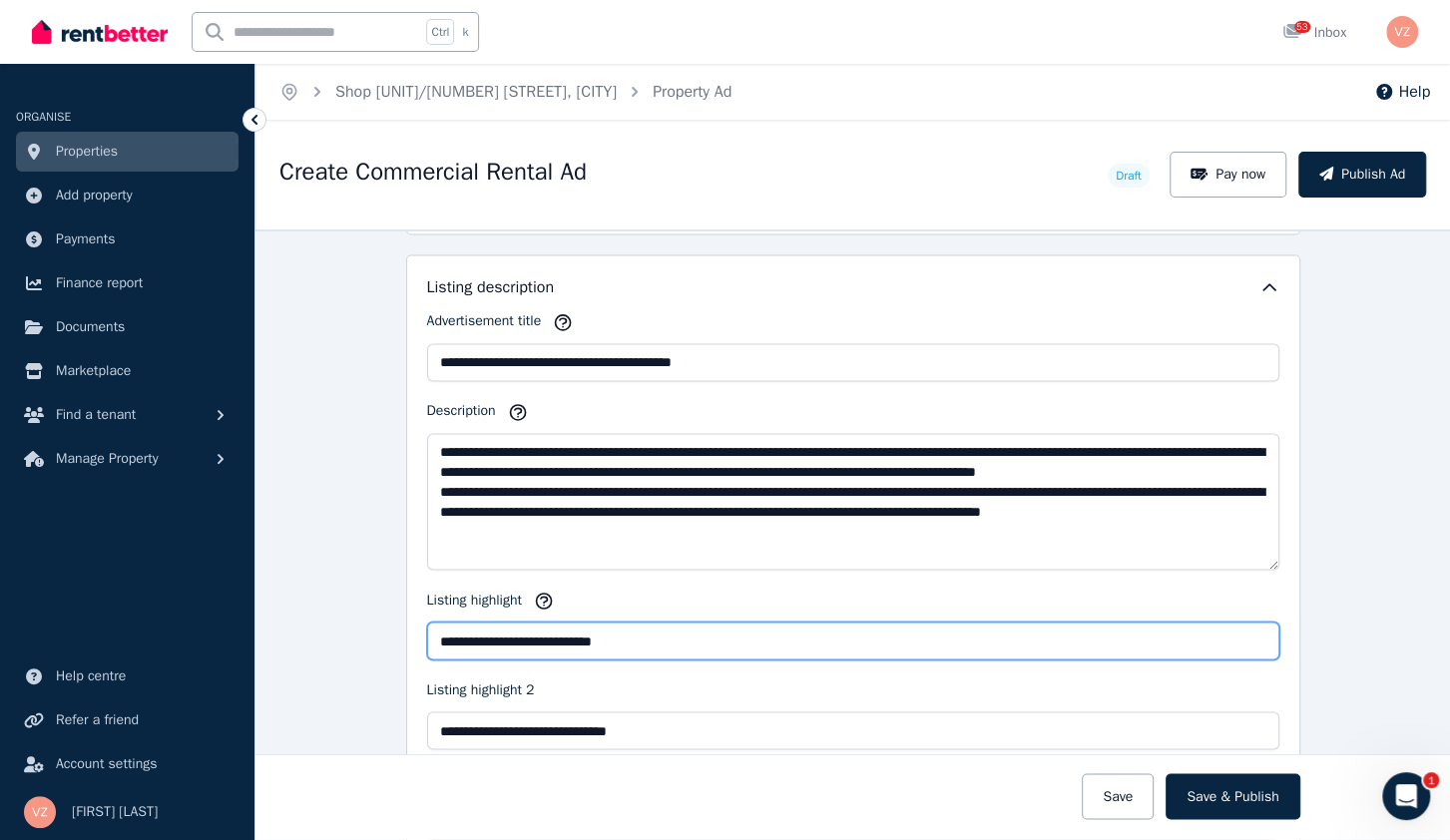 scroll, scrollTop: 1779, scrollLeft: 0, axis: vertical 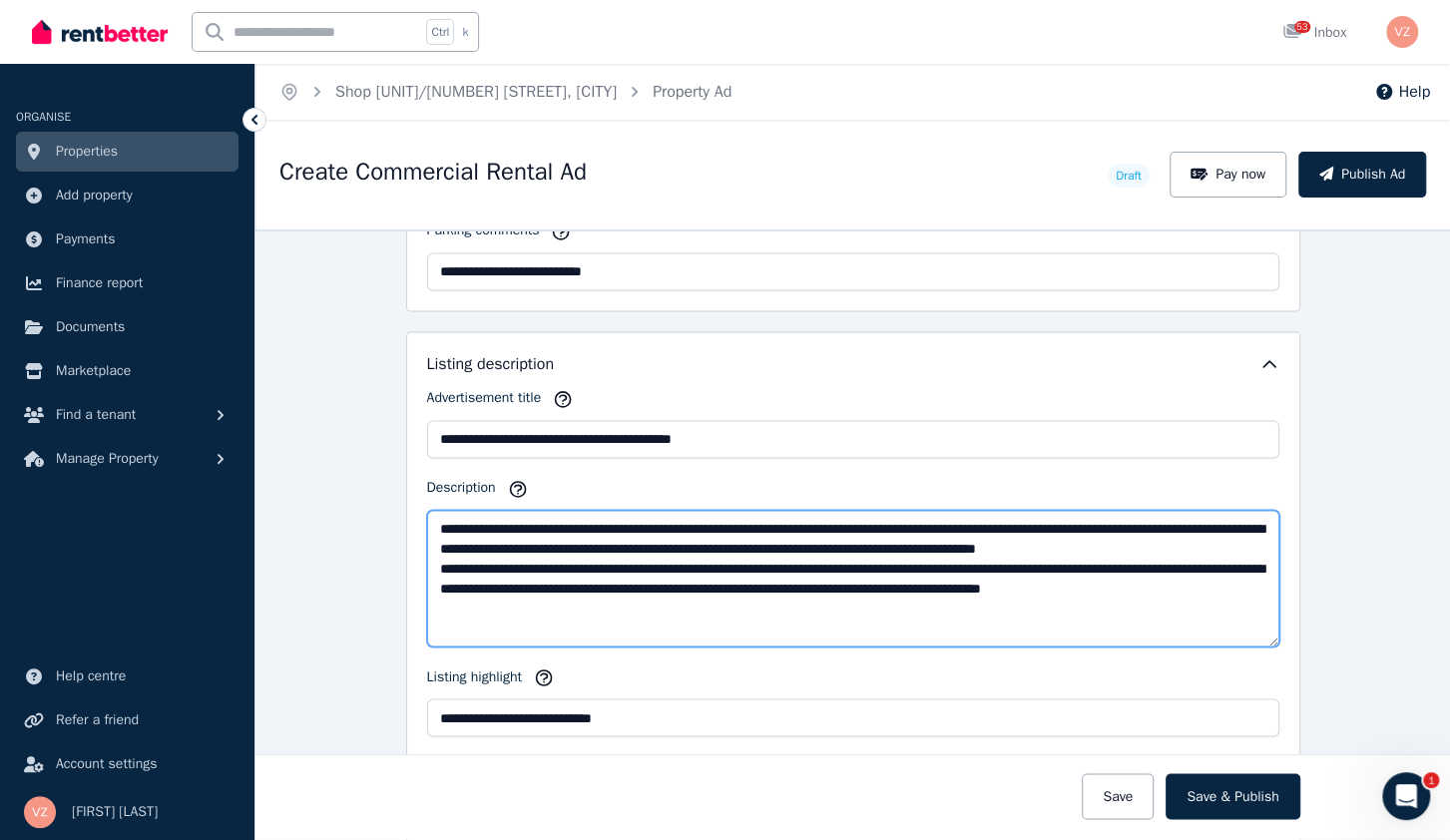 click on "**********" at bounding box center [853, 578] 